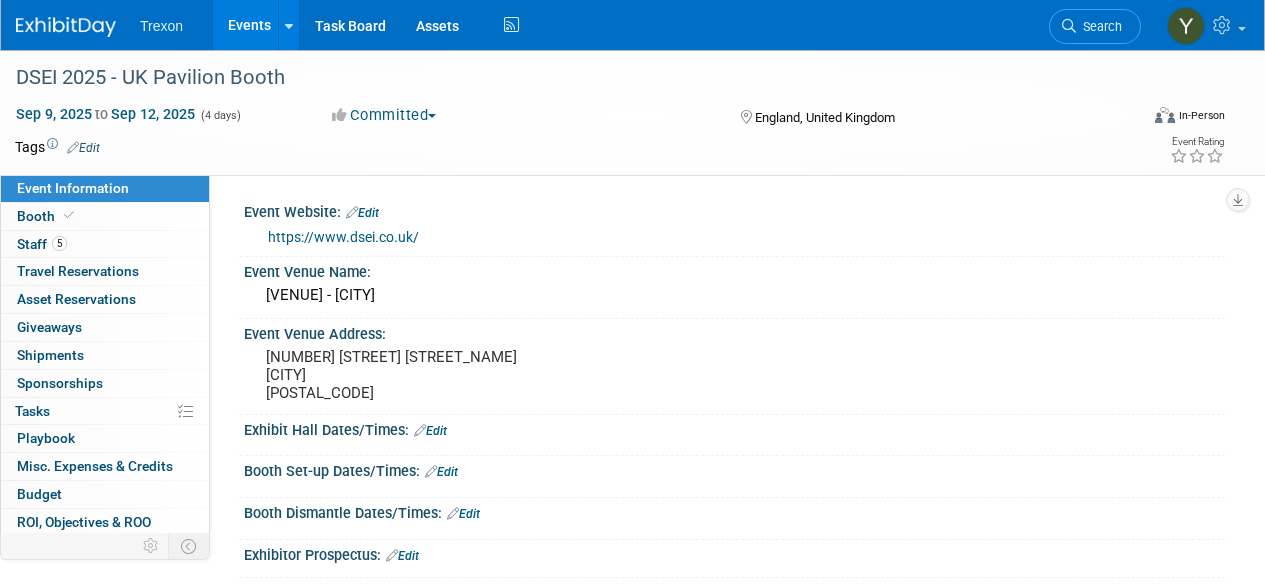 scroll, scrollTop: 0, scrollLeft: 0, axis: both 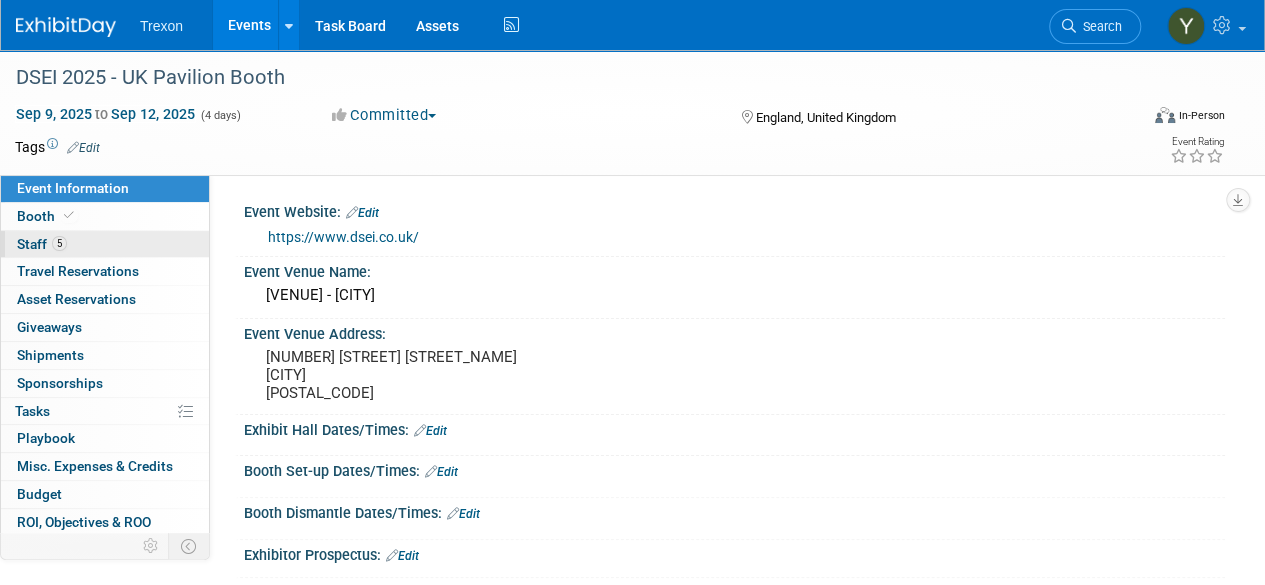 click on "Staff 5" at bounding box center [42, 244] 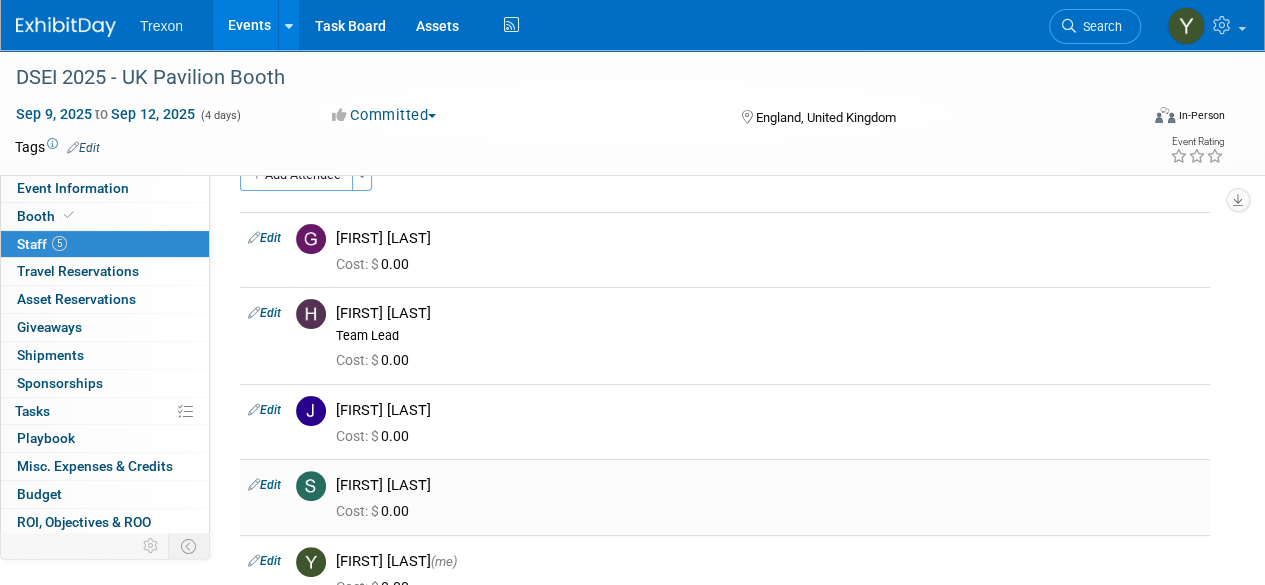 scroll, scrollTop: 0, scrollLeft: 0, axis: both 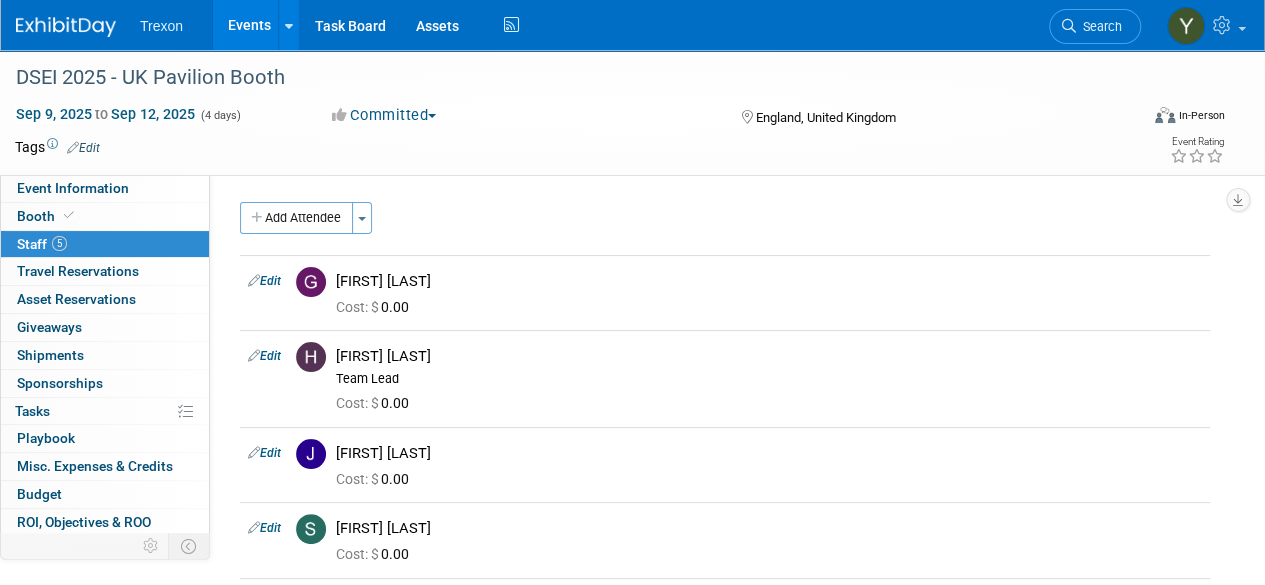 click at bounding box center [66, 27] 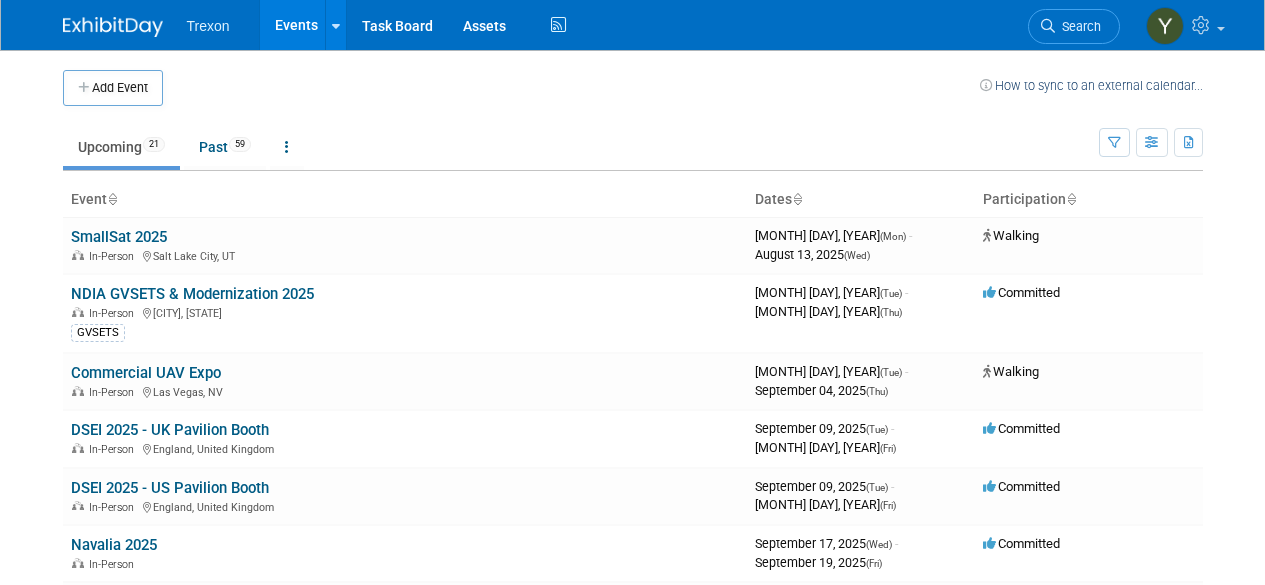 scroll, scrollTop: 0, scrollLeft: 0, axis: both 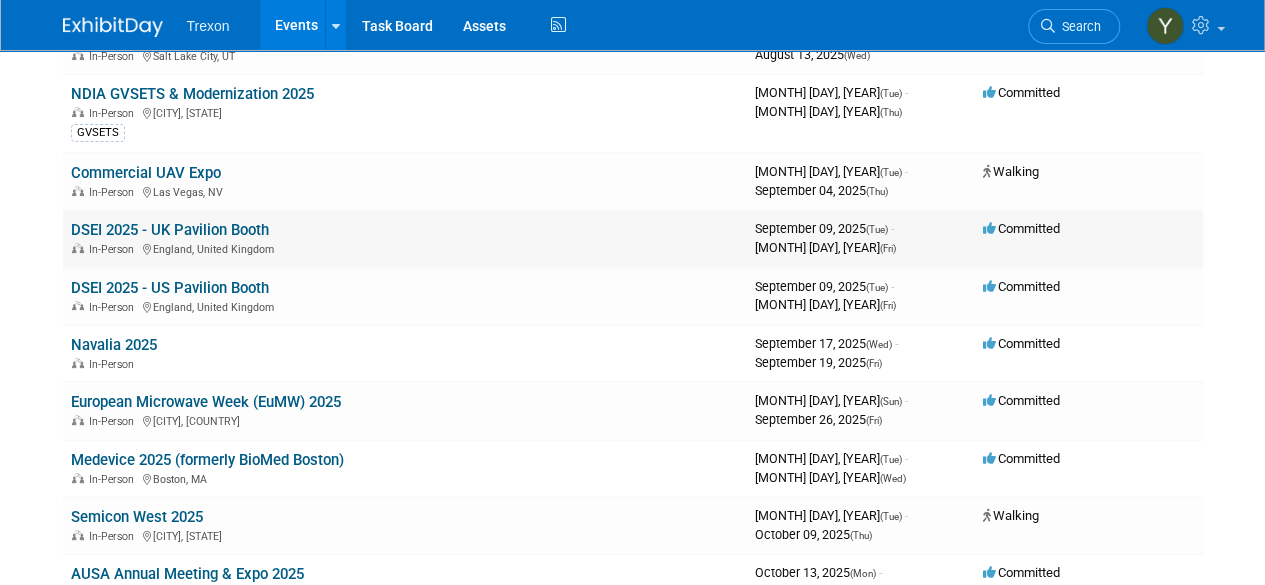 click on "In-Person
England, United Kingdom" at bounding box center [405, 248] 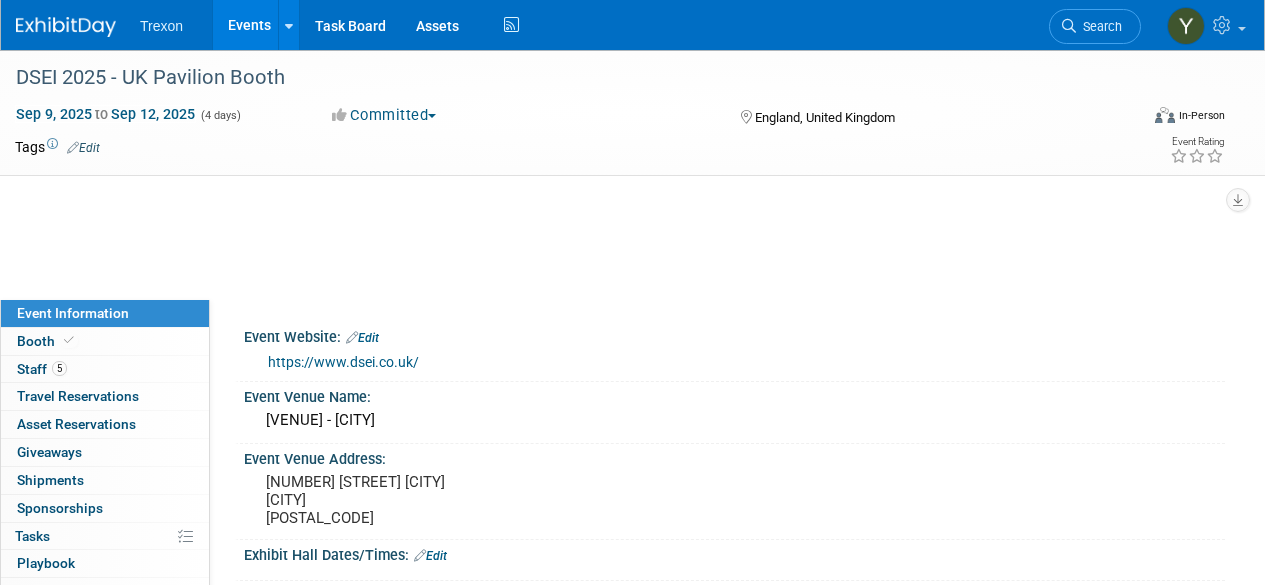 scroll, scrollTop: 0, scrollLeft: 0, axis: both 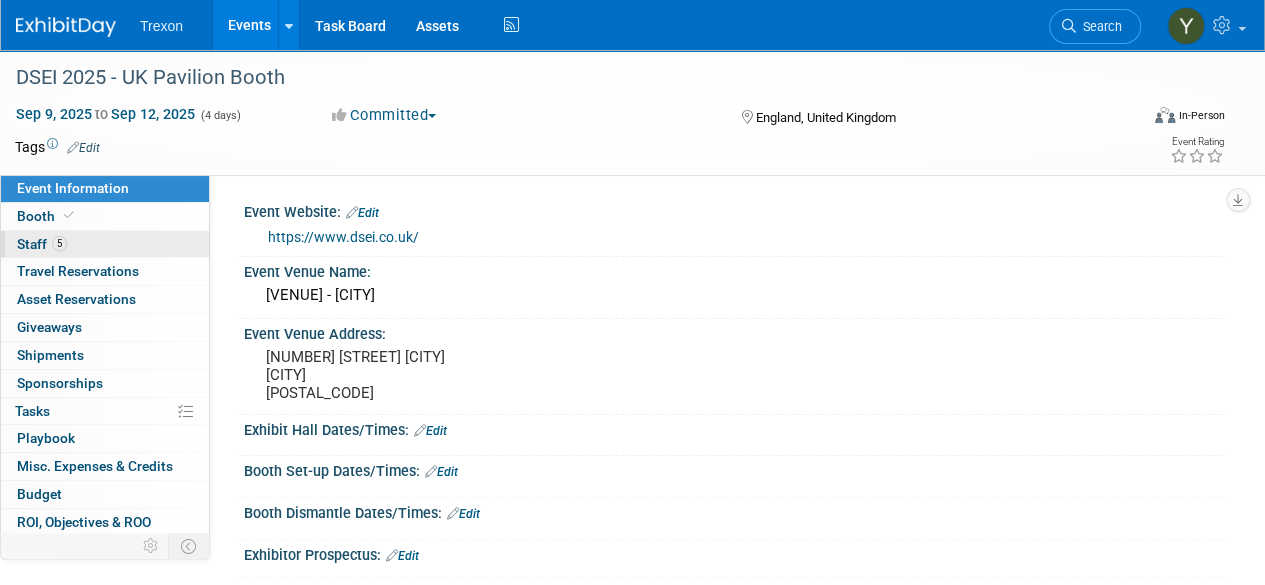 click on "Staff 5" at bounding box center (42, 244) 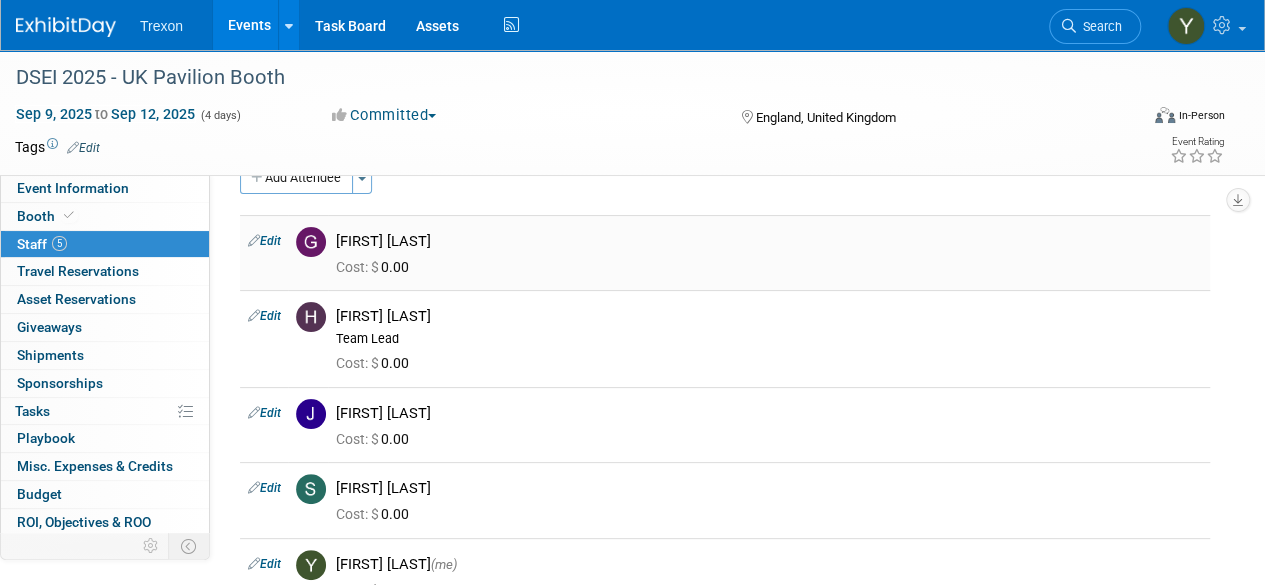 scroll, scrollTop: 0, scrollLeft: 0, axis: both 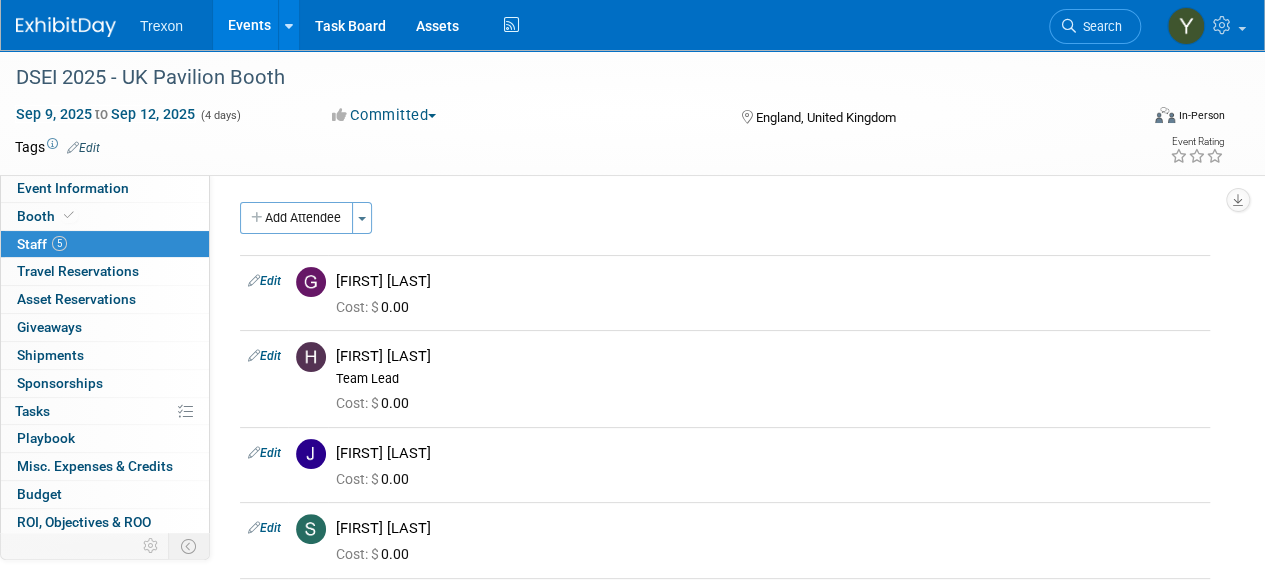 click on "Events" at bounding box center [249, 25] 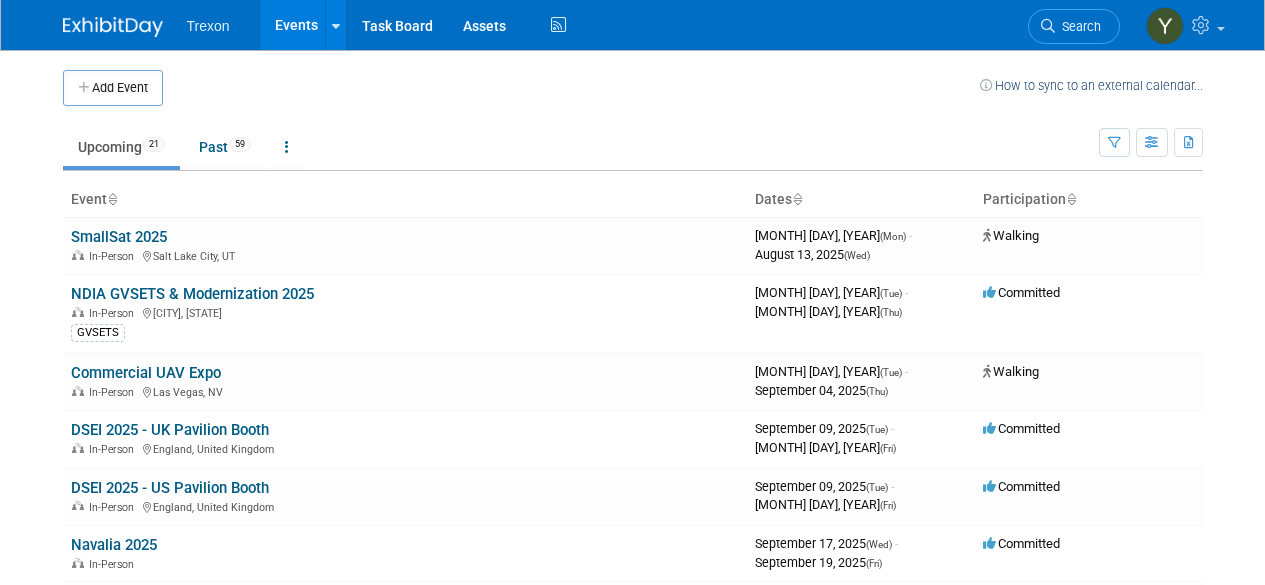 scroll, scrollTop: 0, scrollLeft: 0, axis: both 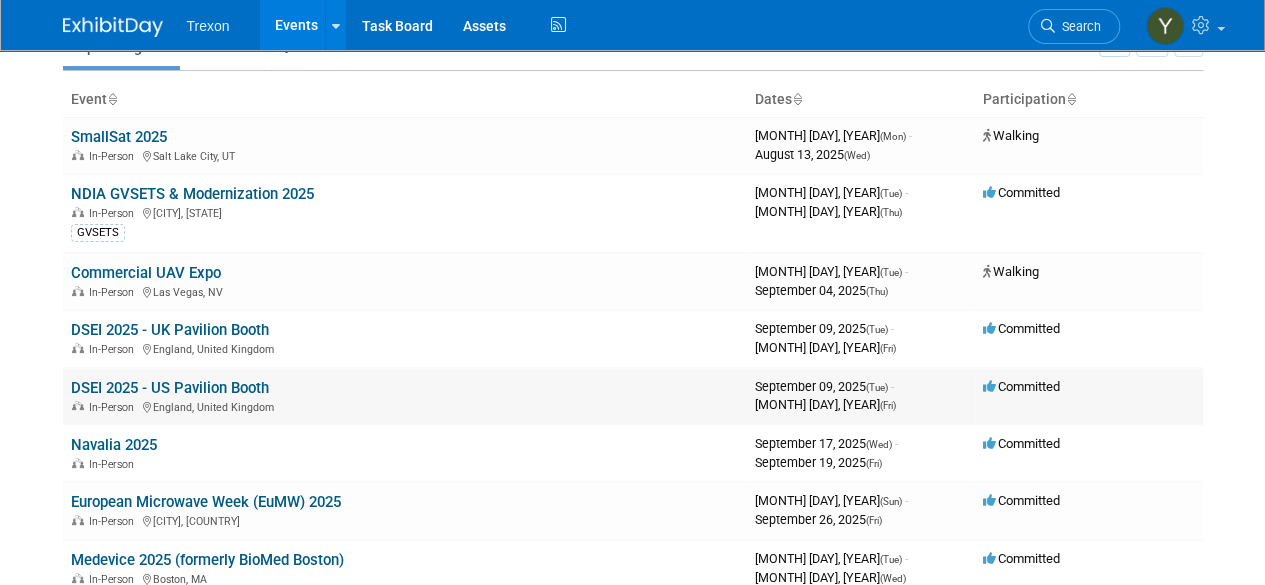 click on "DSEI 2025 - US Pavilion Booth" at bounding box center [170, 388] 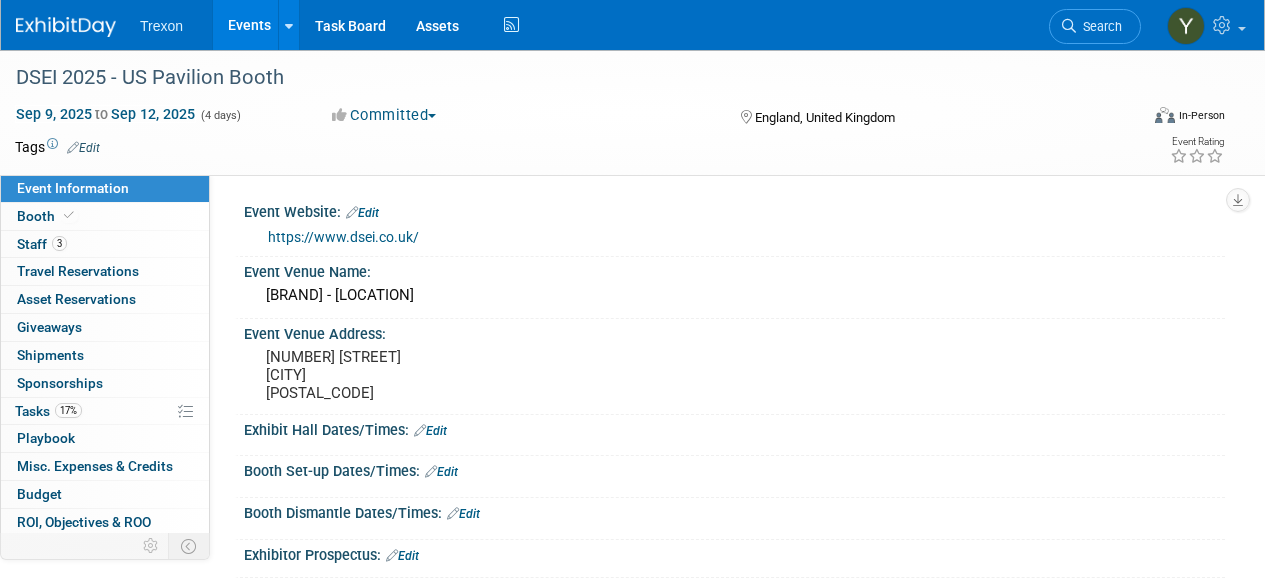 scroll, scrollTop: 0, scrollLeft: 0, axis: both 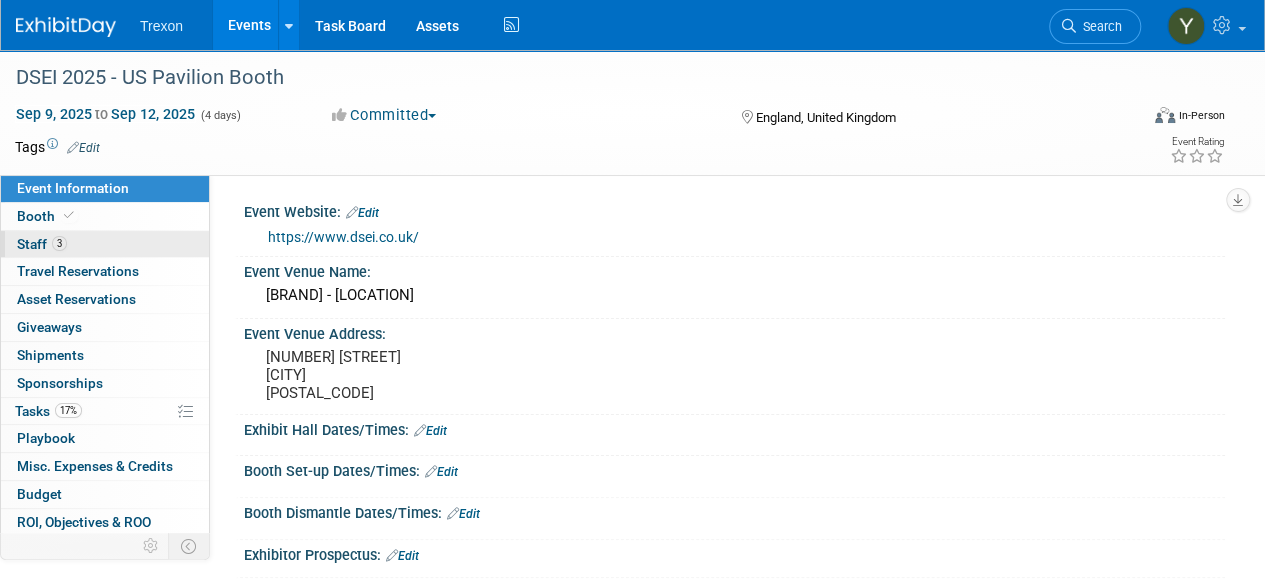 click on "3
Staff 3" at bounding box center [105, 244] 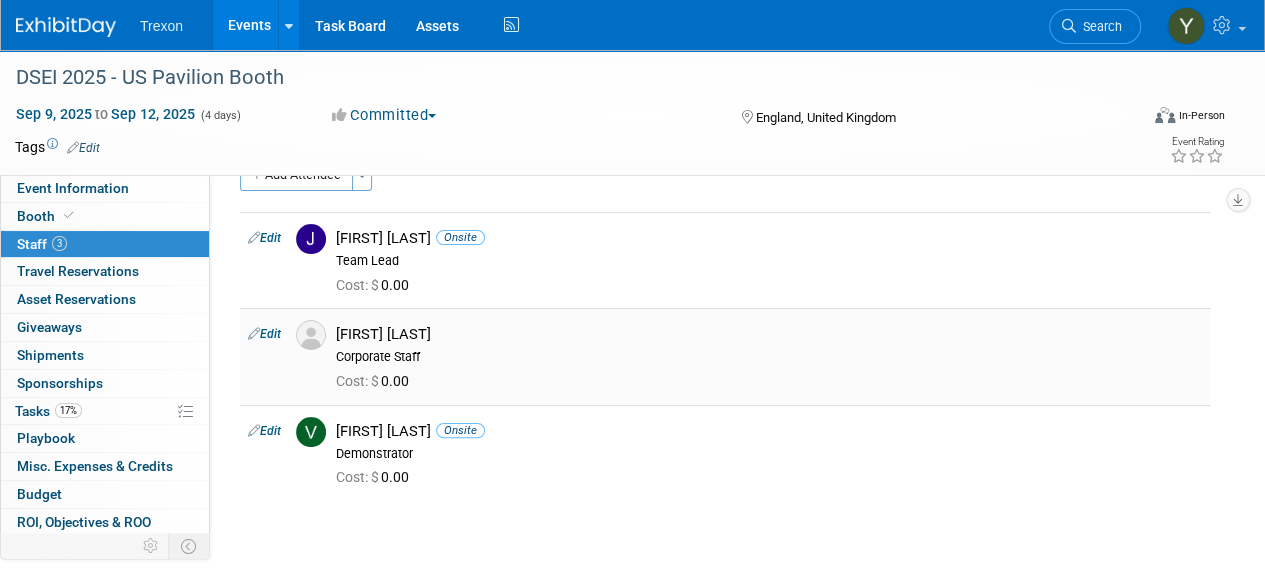 scroll, scrollTop: 0, scrollLeft: 0, axis: both 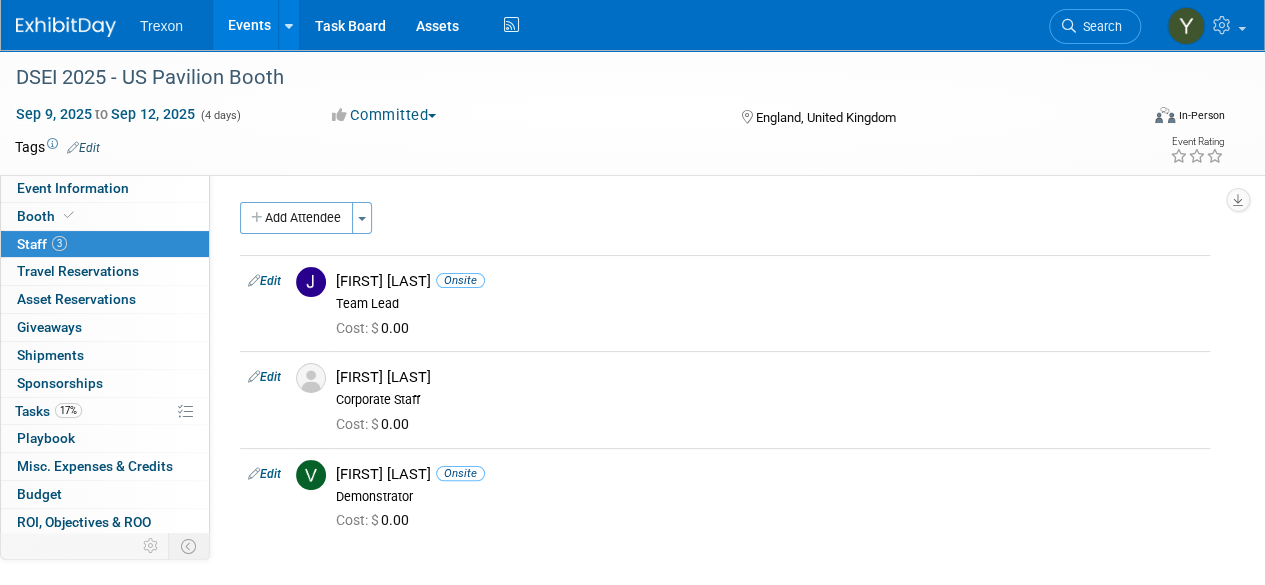 click on "Events" at bounding box center (249, 25) 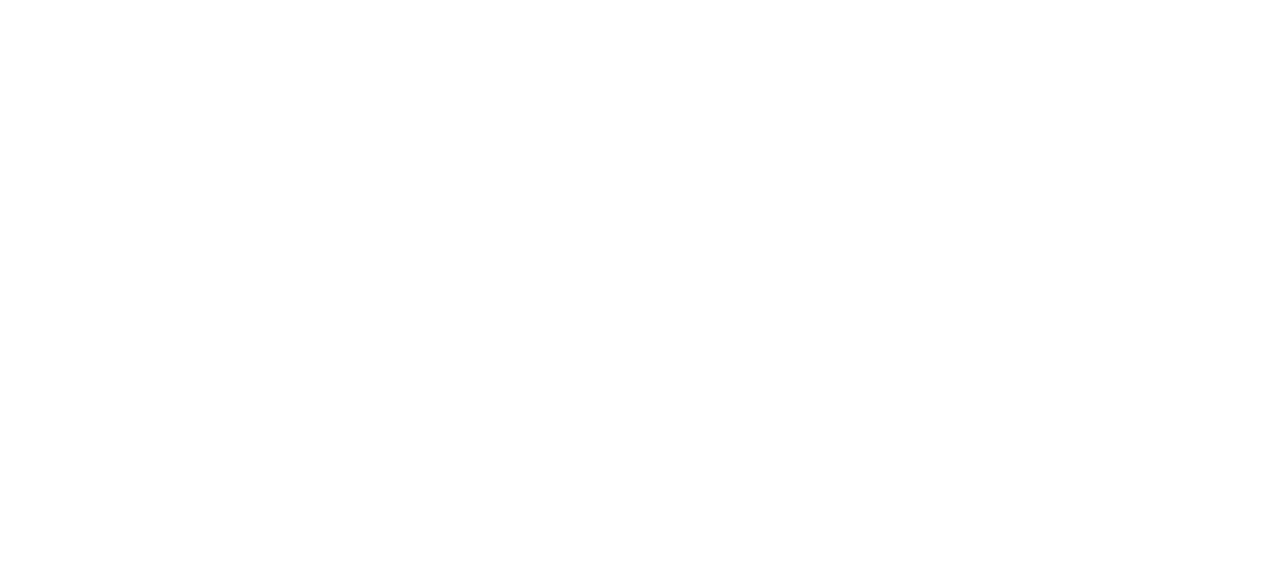 scroll, scrollTop: 0, scrollLeft: 0, axis: both 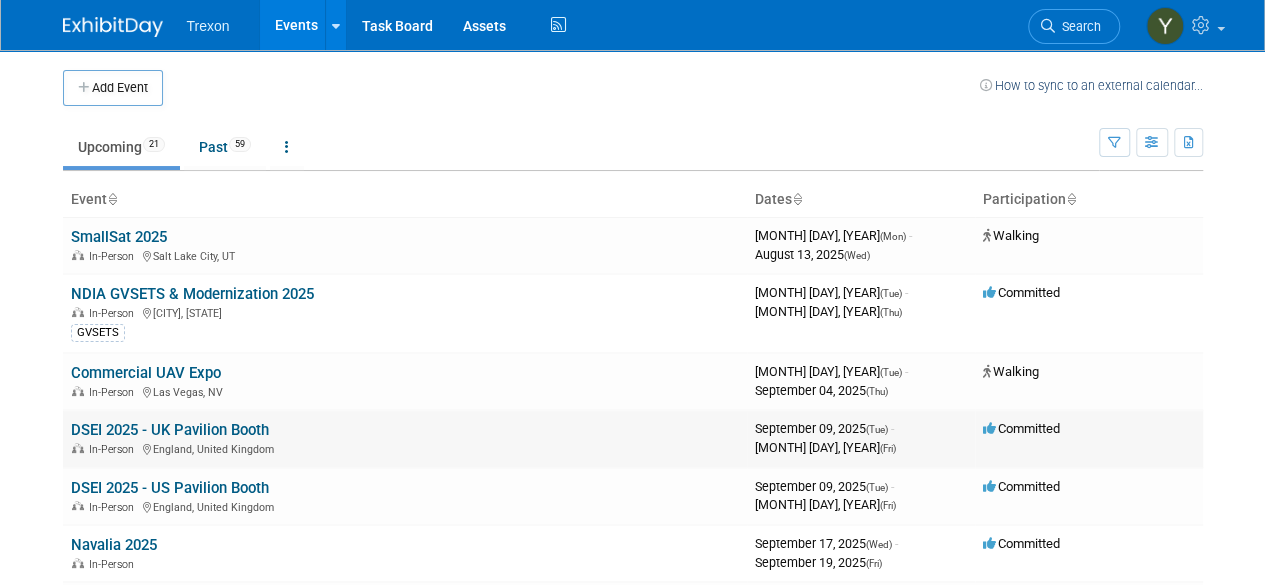 click on "DSEI 2025 - UK Pavilion Booth" at bounding box center (170, 430) 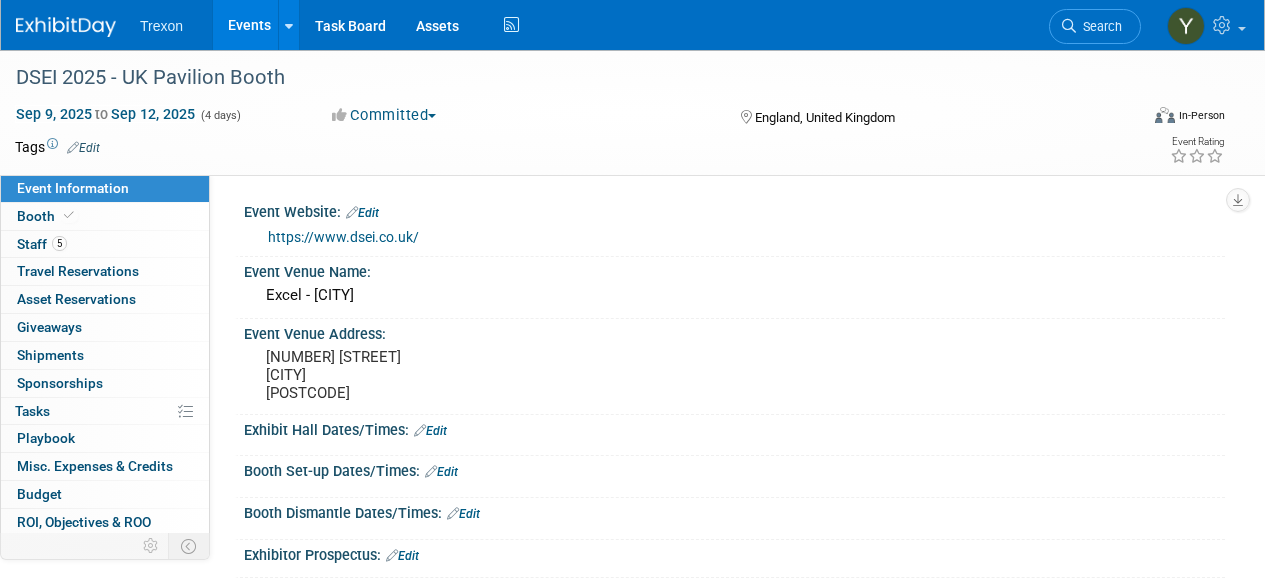 scroll, scrollTop: 0, scrollLeft: 0, axis: both 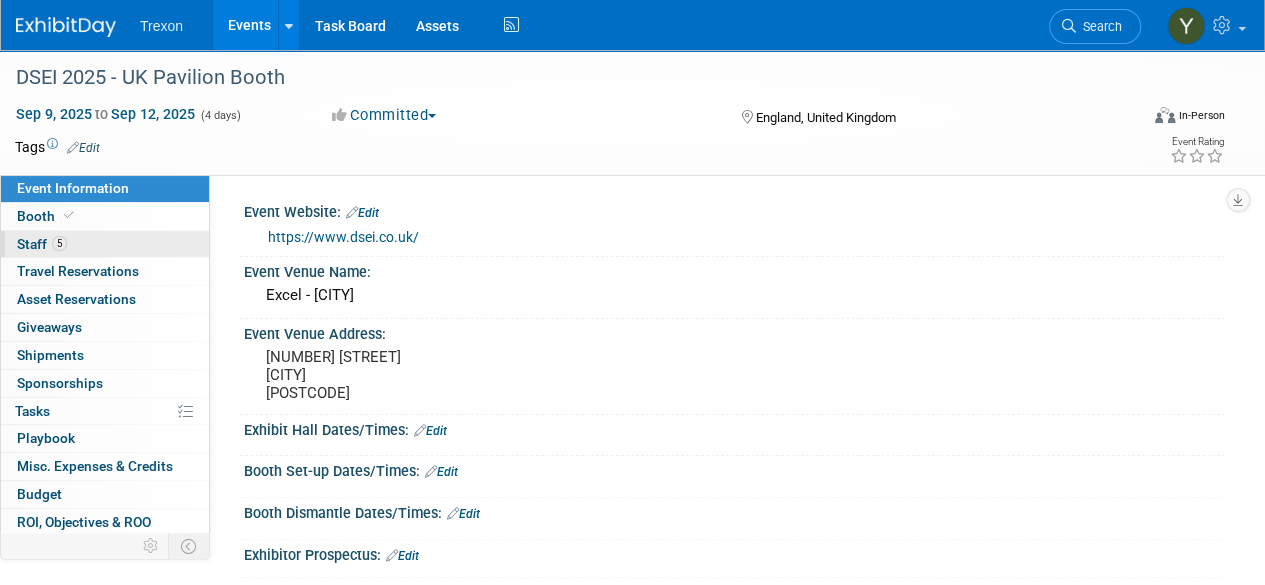 click on "Staff 5" at bounding box center [42, 244] 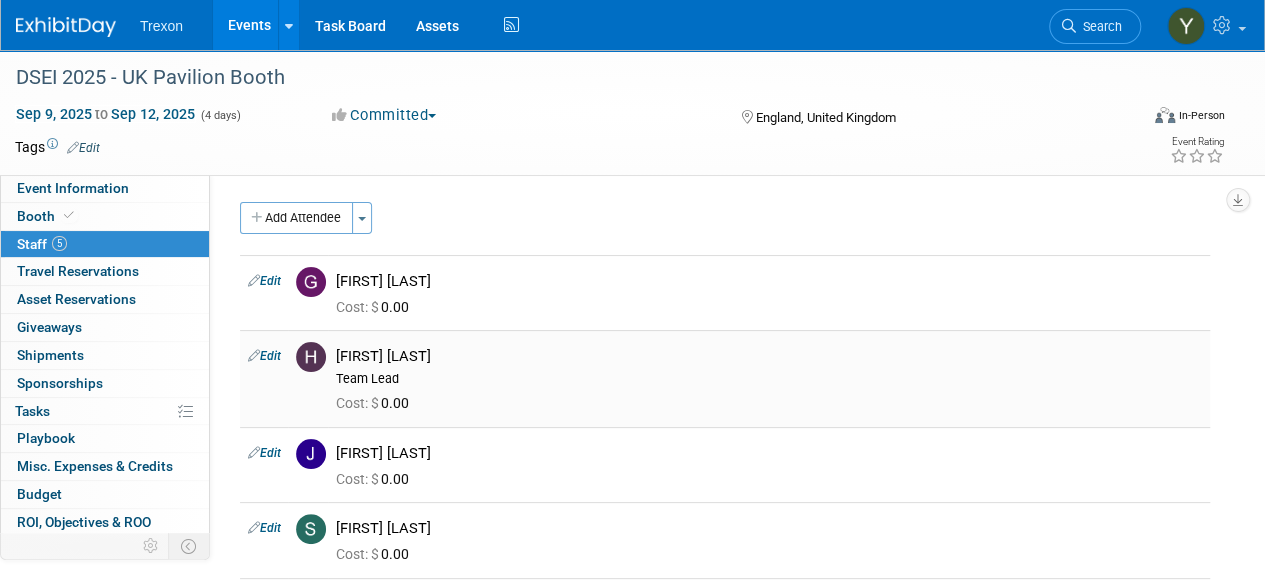 scroll, scrollTop: 100, scrollLeft: 0, axis: vertical 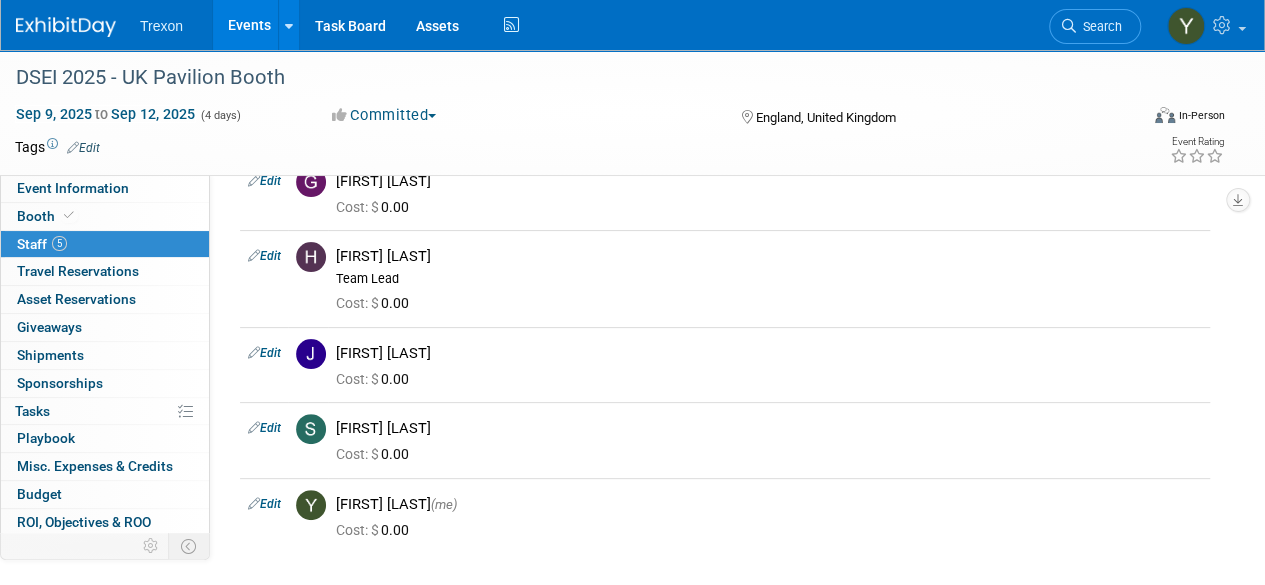 click on "Events" at bounding box center (249, 25) 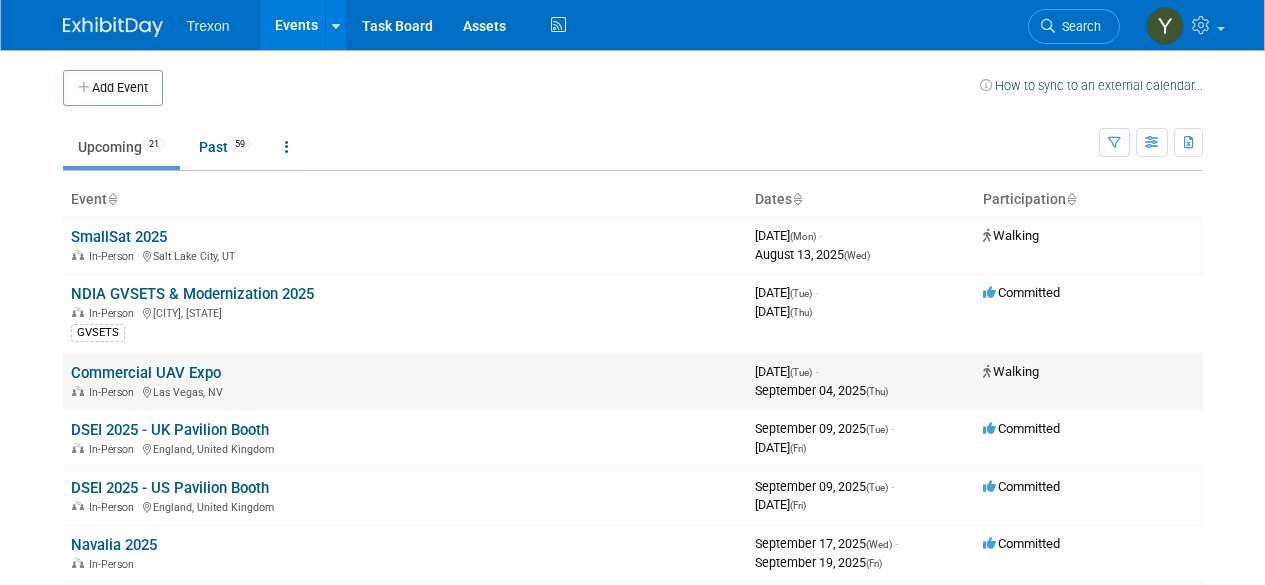 scroll, scrollTop: 0, scrollLeft: 0, axis: both 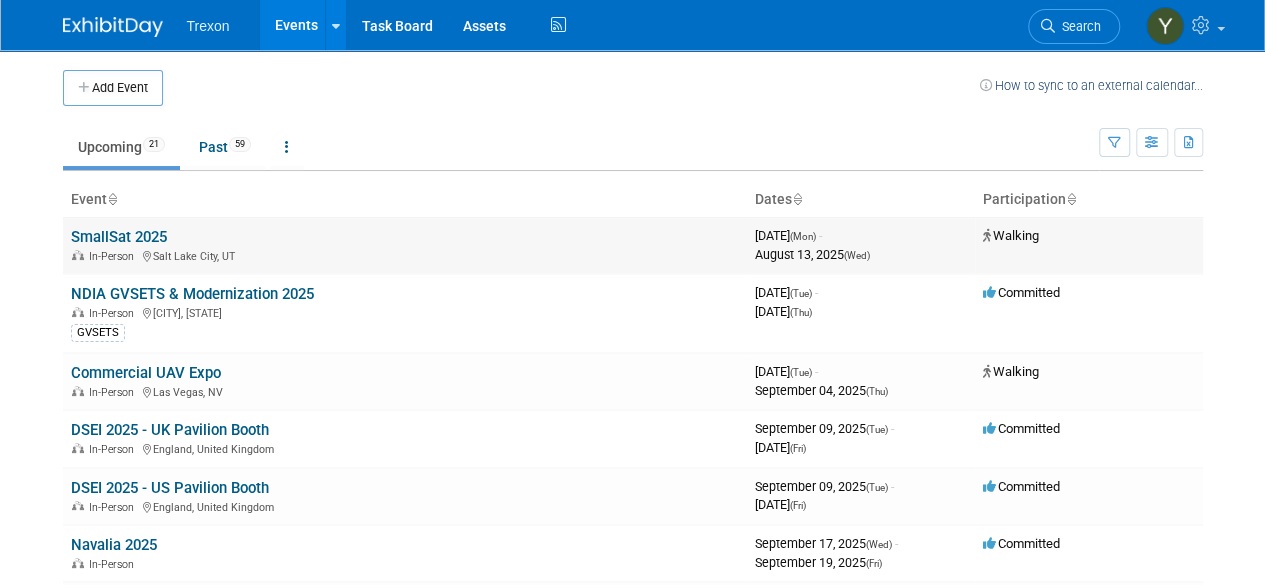 click on "SmallSat 2025" at bounding box center (119, 237) 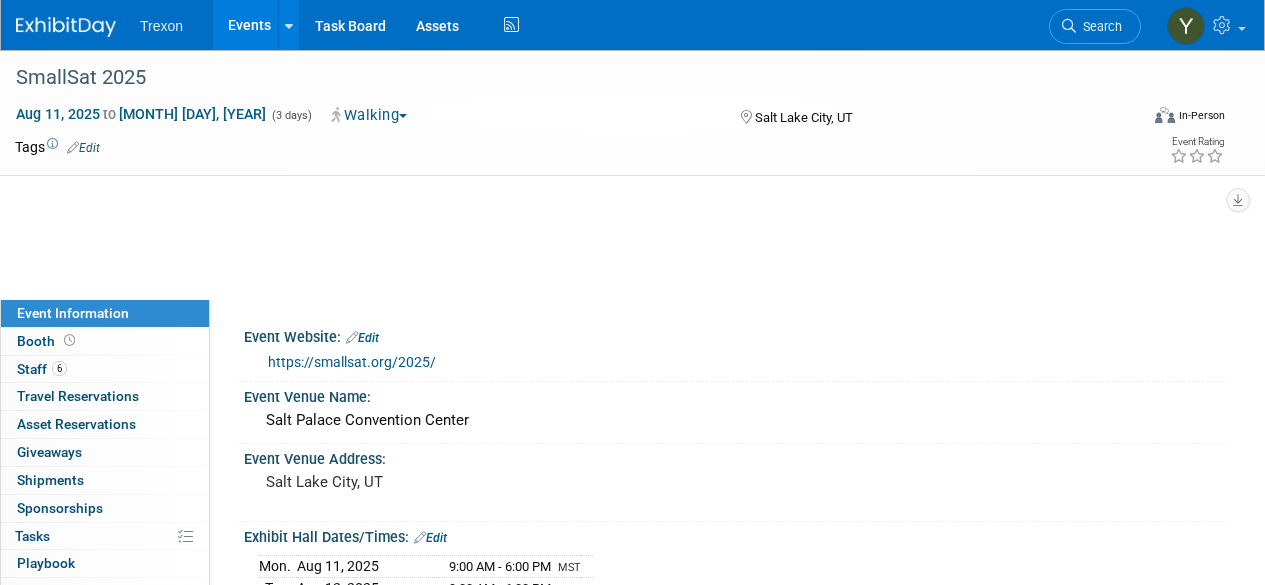 scroll, scrollTop: 0, scrollLeft: 0, axis: both 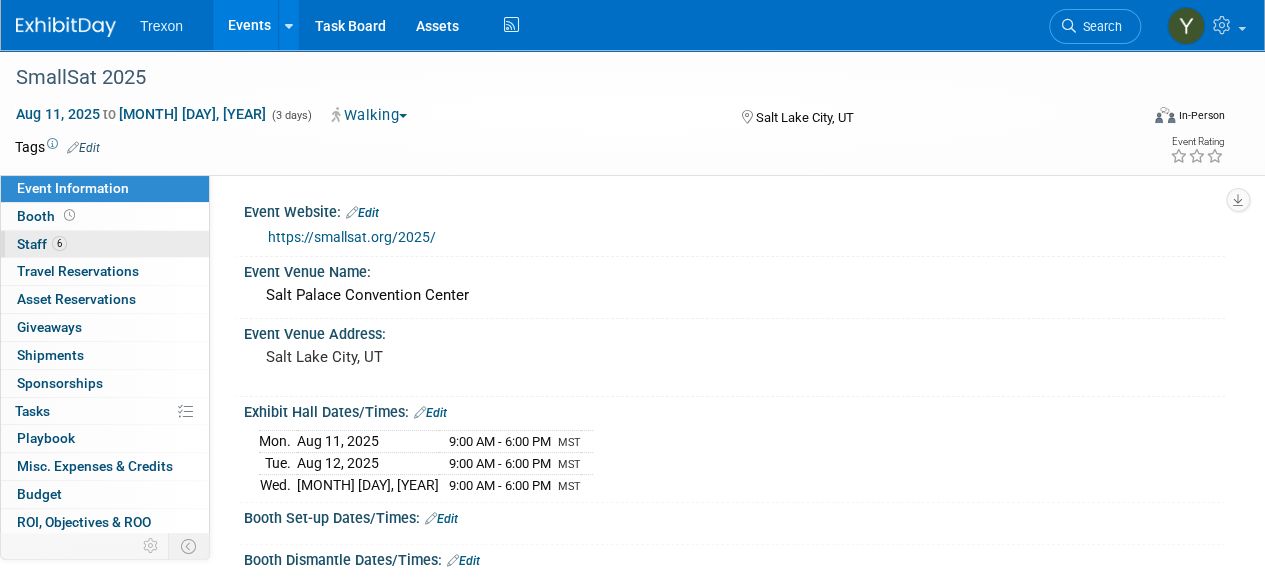 click on "Staff 6" at bounding box center (42, 244) 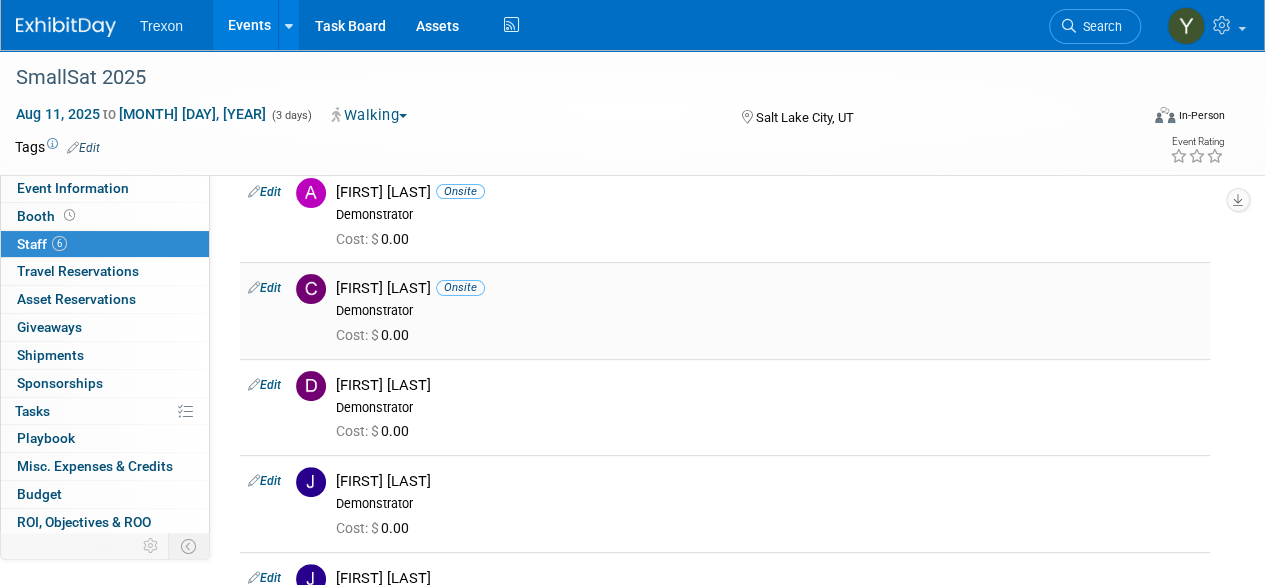 scroll, scrollTop: 0, scrollLeft: 0, axis: both 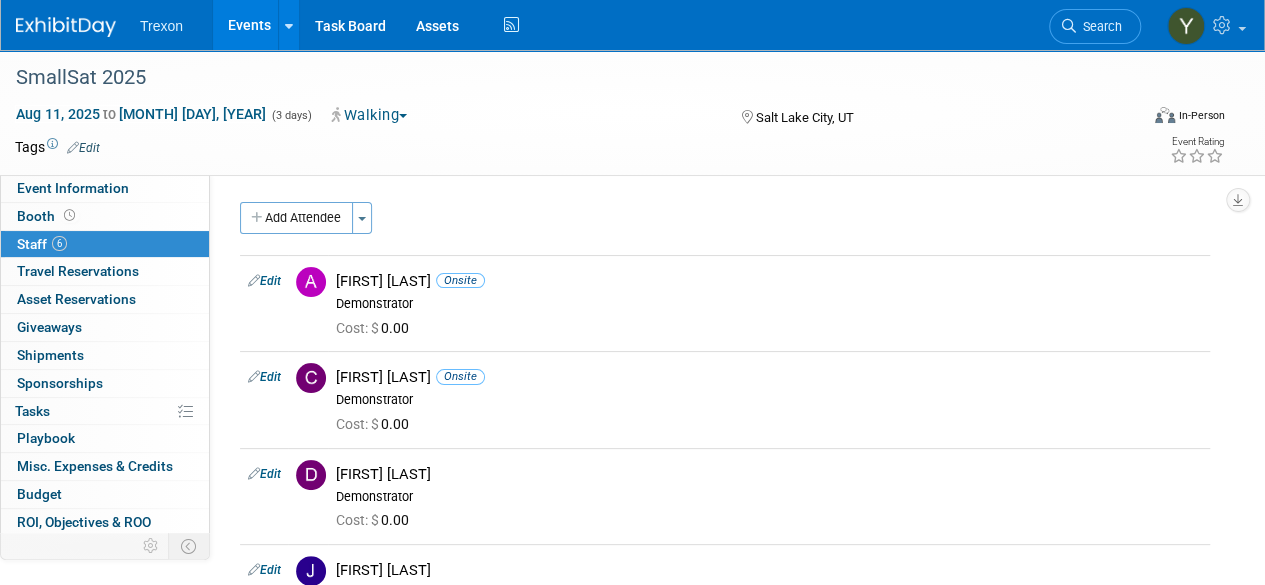 click on "Events" at bounding box center [249, 25] 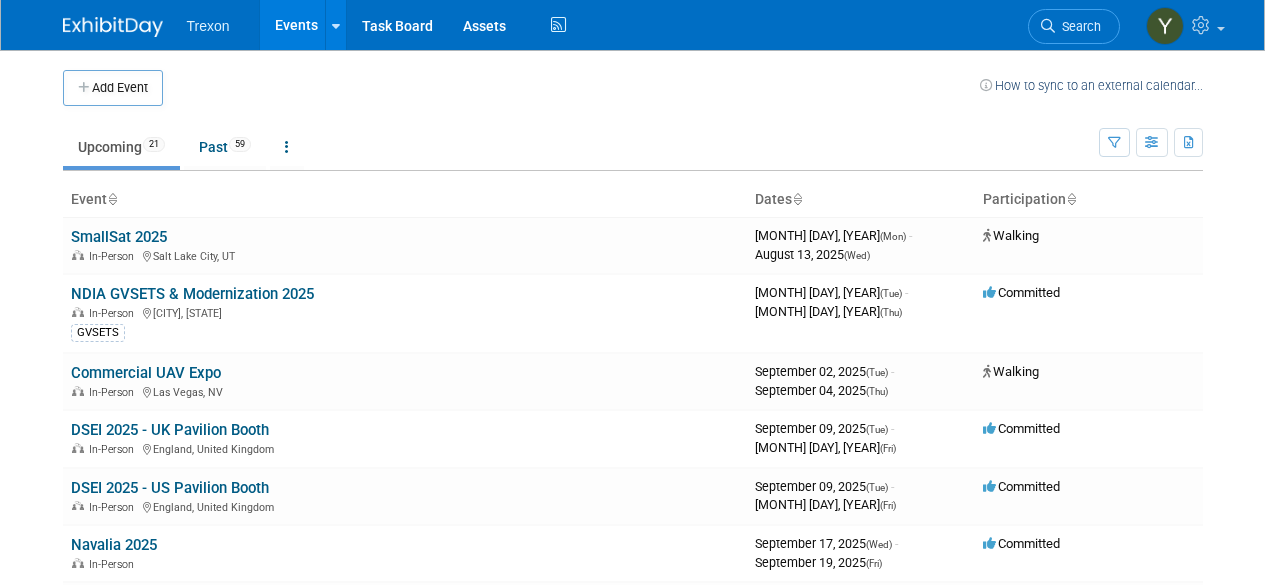 scroll, scrollTop: 0, scrollLeft: 0, axis: both 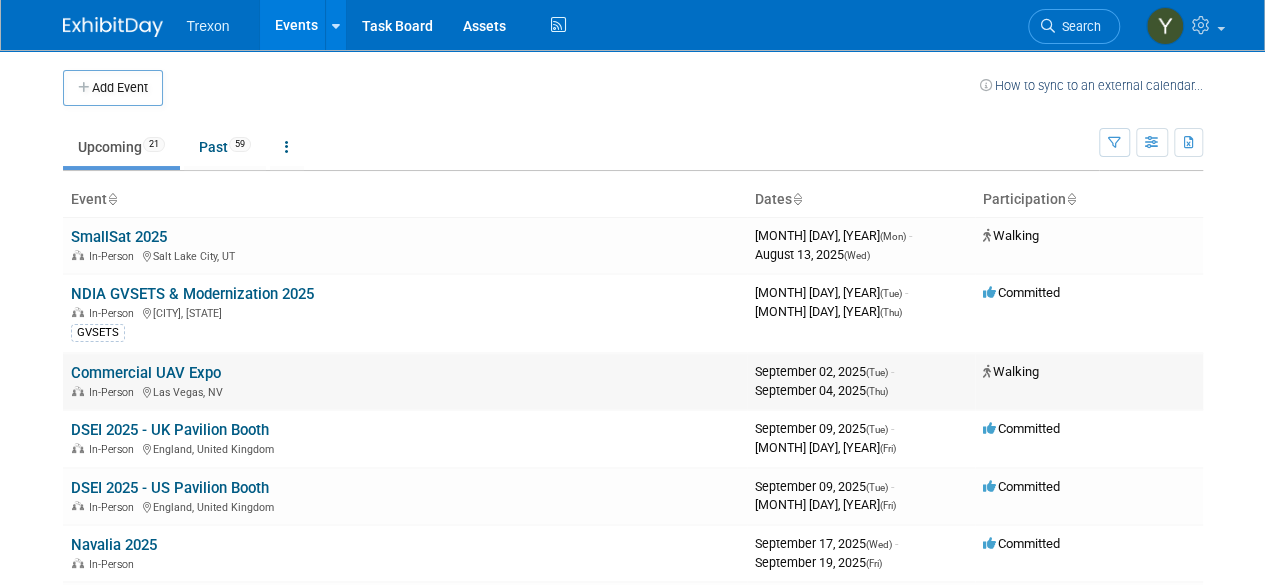 click on "Commercial UAV Expo" at bounding box center (146, 373) 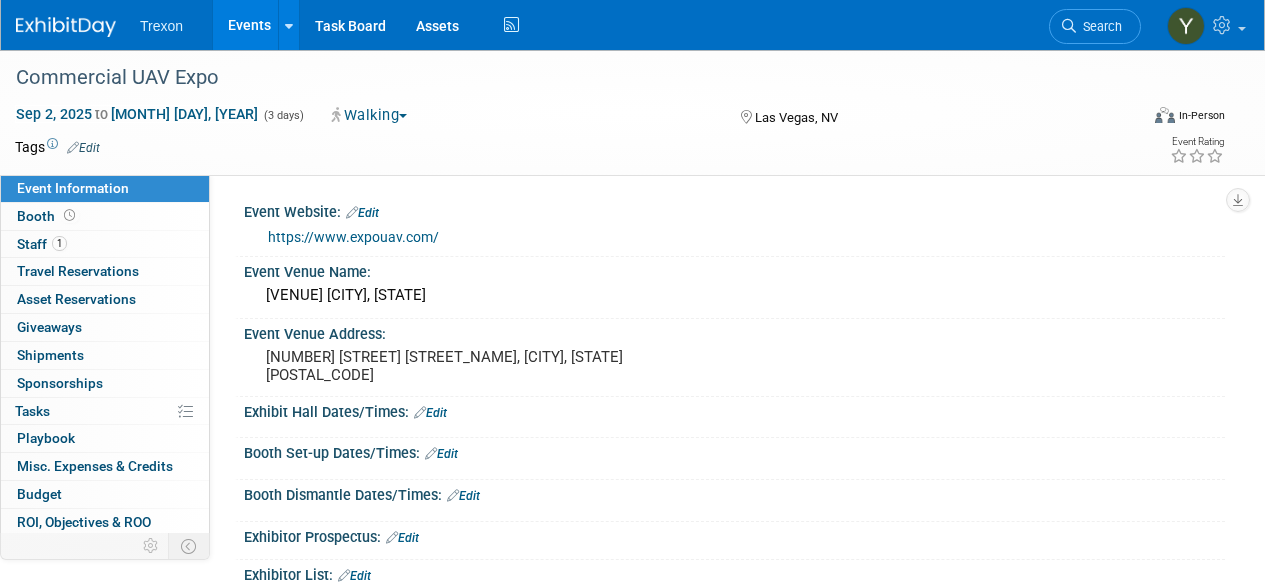 scroll, scrollTop: 0, scrollLeft: 0, axis: both 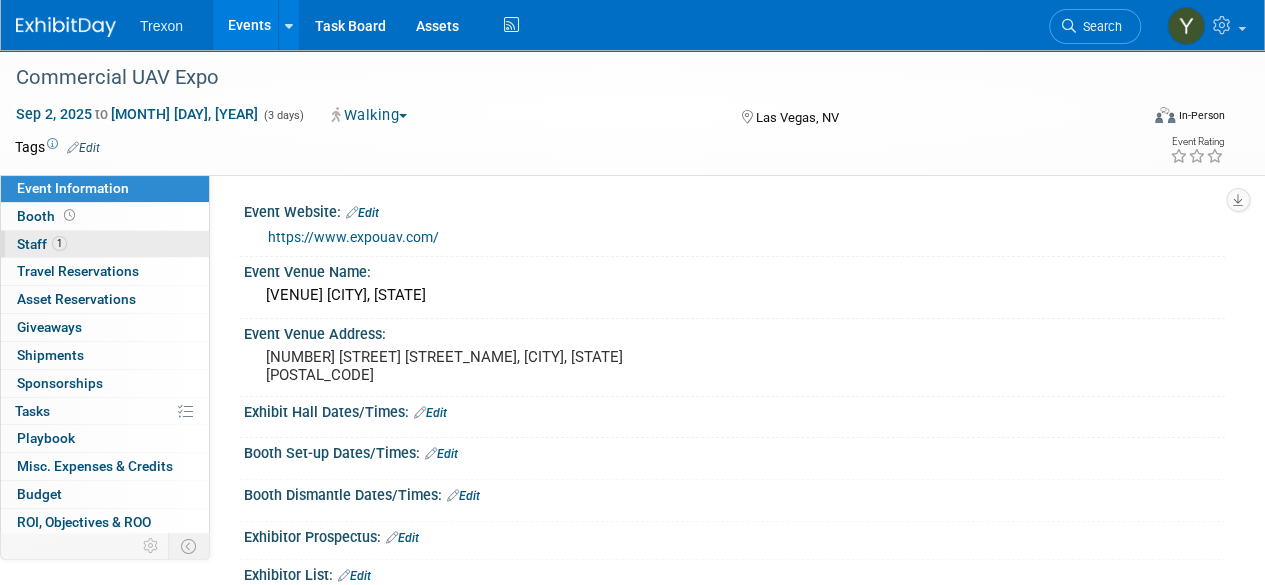 click on "1
Staff 1" at bounding box center [105, 244] 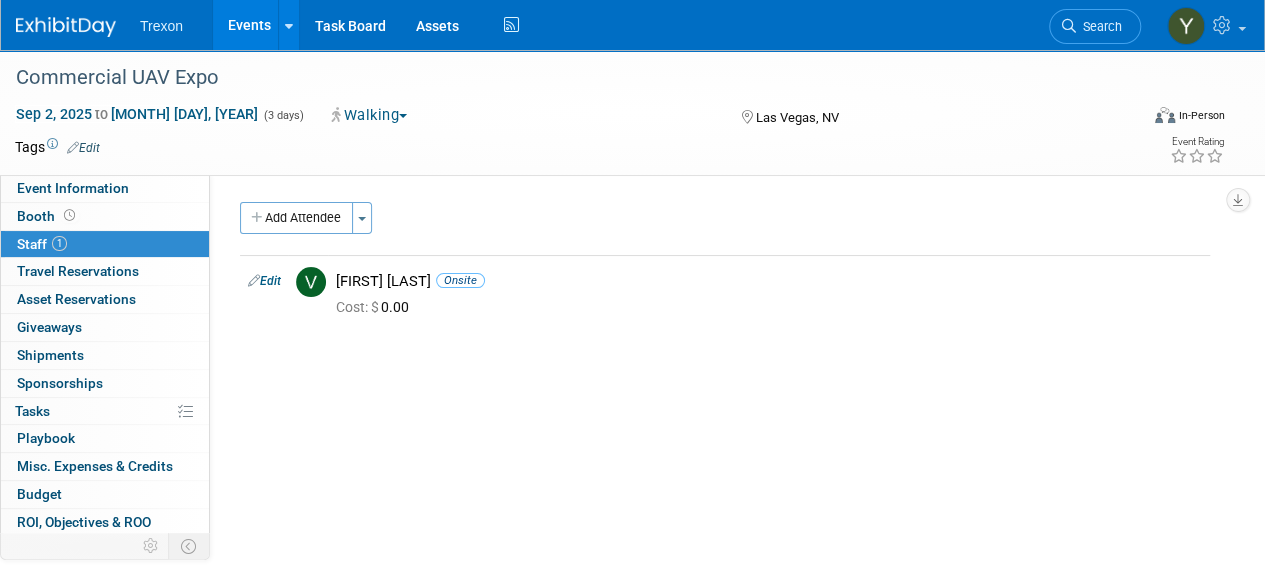 click on "Events" at bounding box center [249, 25] 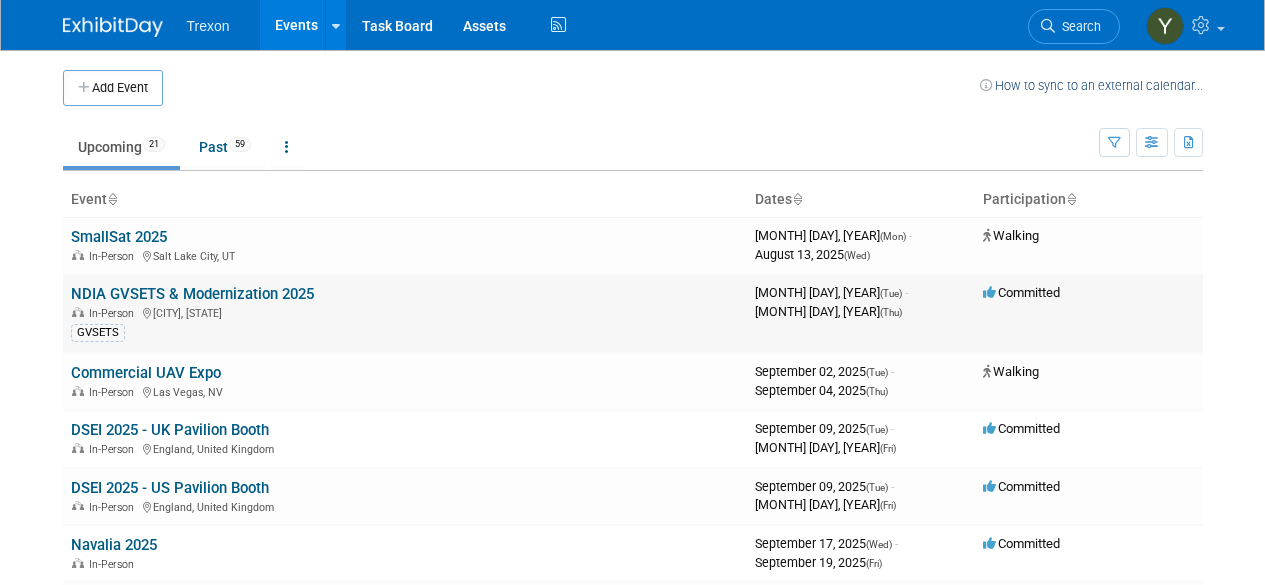 scroll, scrollTop: 0, scrollLeft: 0, axis: both 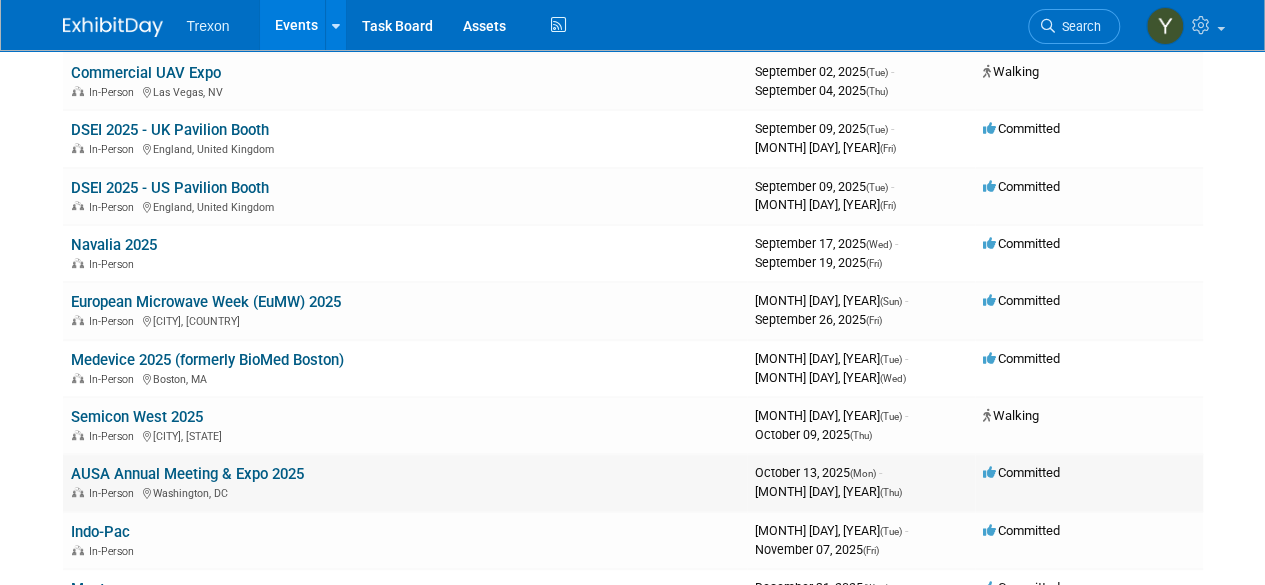 click on "AUSA Annual Meeting & Expo 2025" at bounding box center (187, 474) 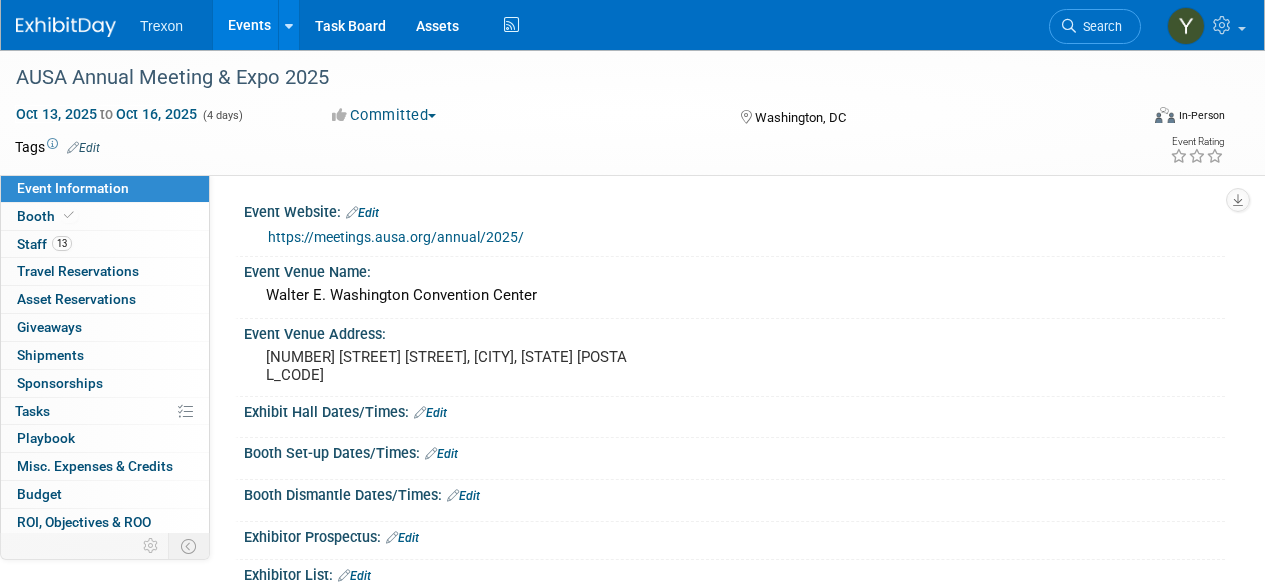scroll, scrollTop: 0, scrollLeft: 0, axis: both 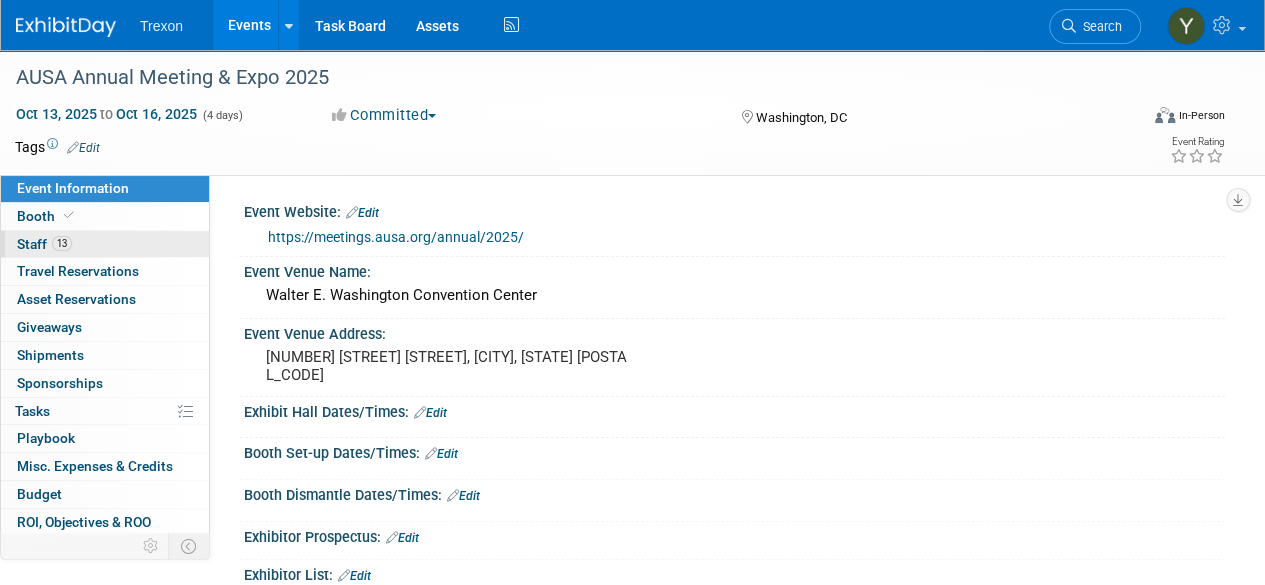click on "13" at bounding box center (62, 243) 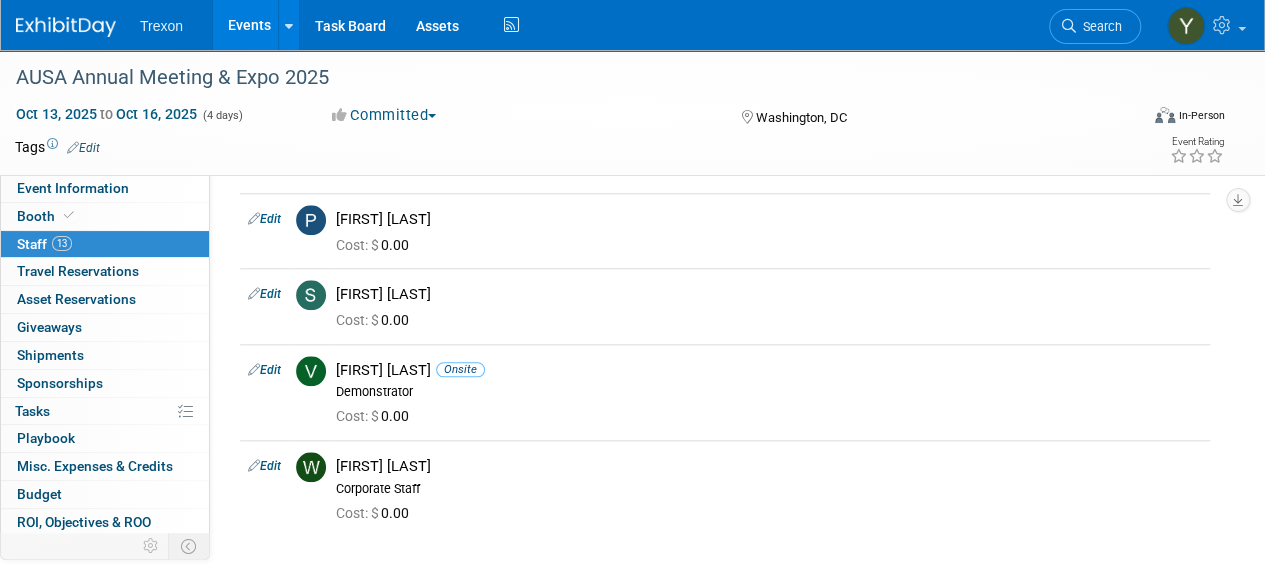 scroll, scrollTop: 900, scrollLeft: 0, axis: vertical 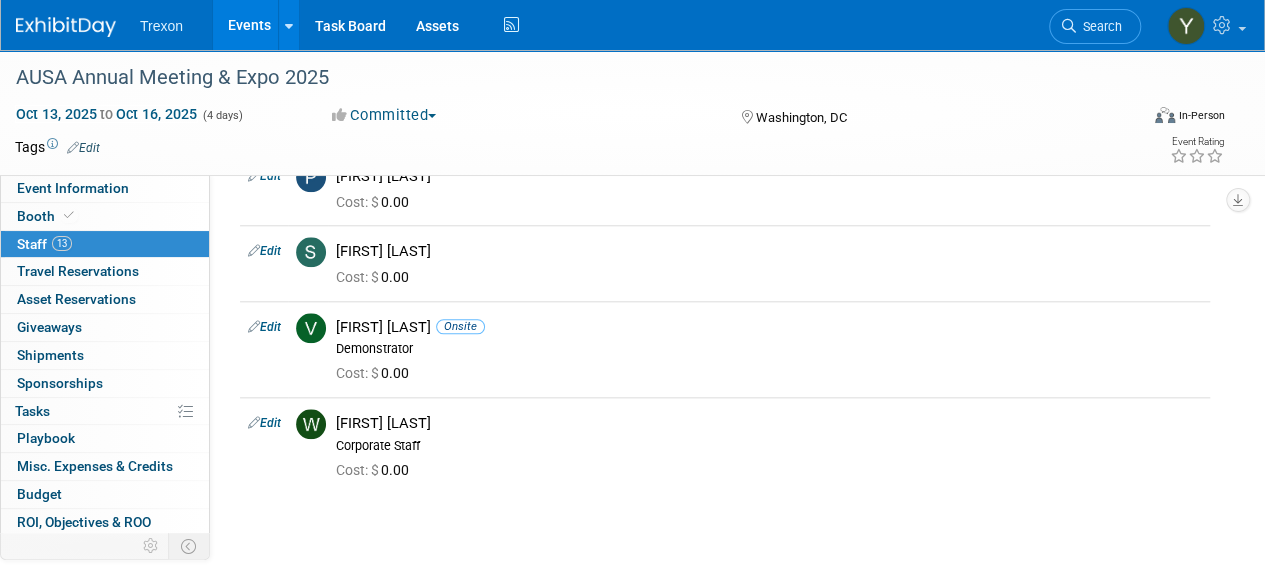 click on "Staff 13" at bounding box center [44, 244] 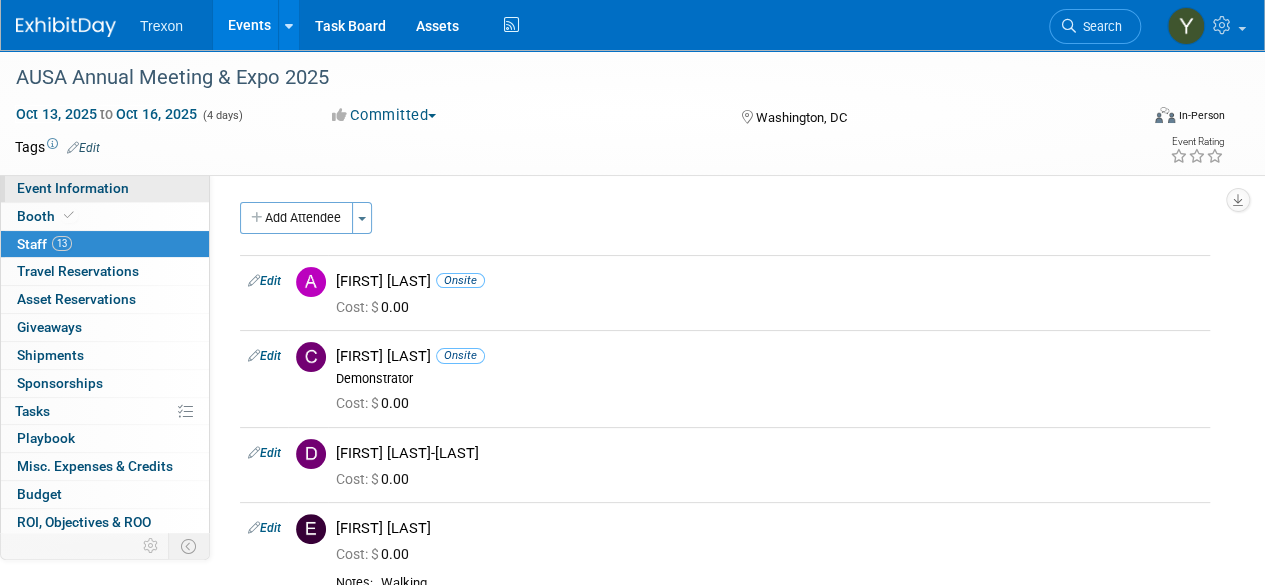 click on "Event Information" at bounding box center [73, 188] 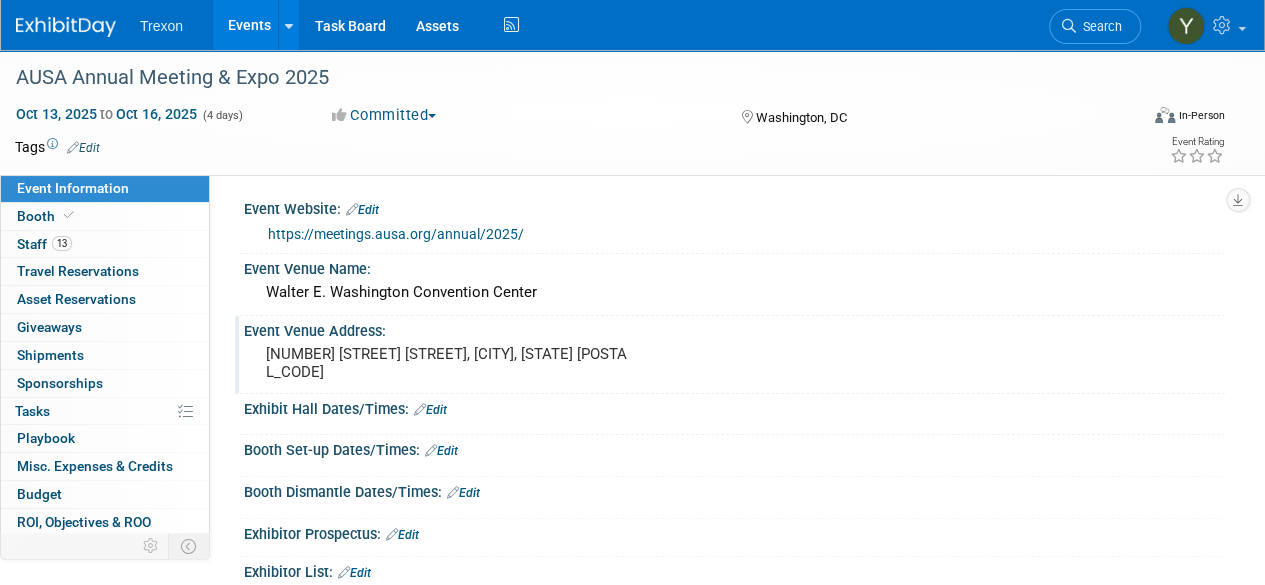scroll, scrollTop: 0, scrollLeft: 0, axis: both 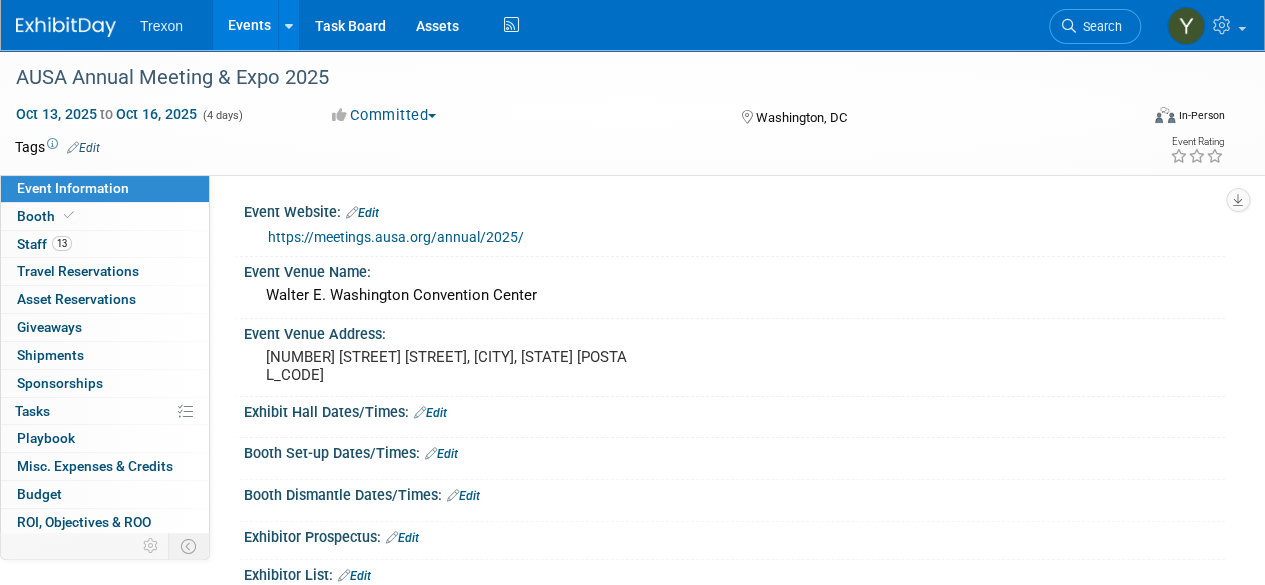 click on "Events" at bounding box center [249, 25] 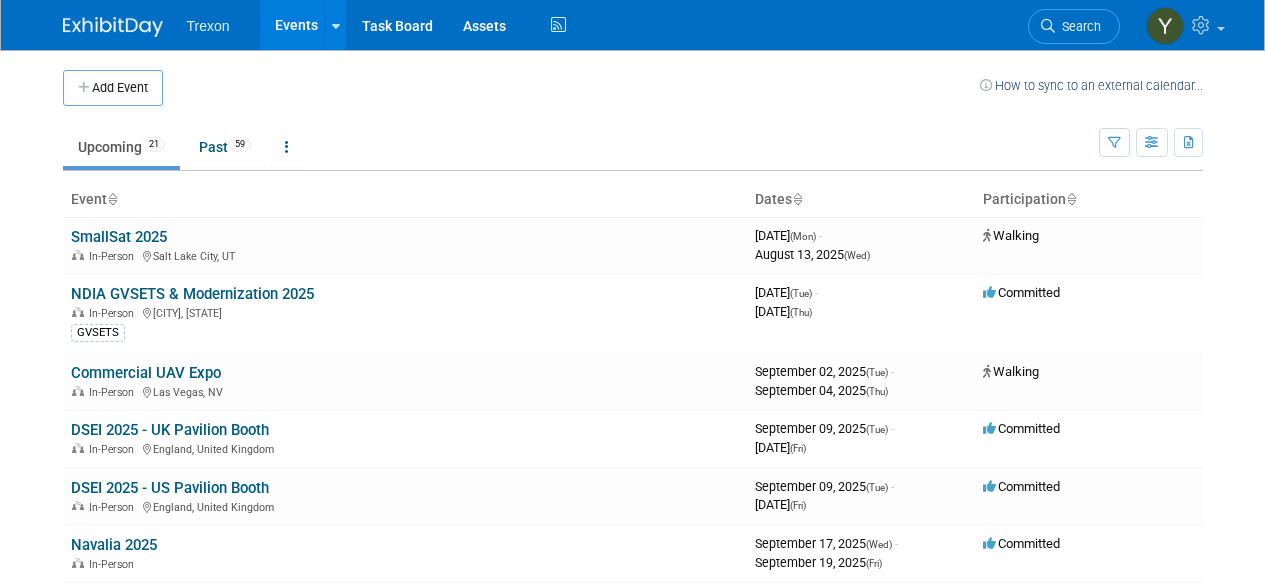 scroll, scrollTop: 0, scrollLeft: 0, axis: both 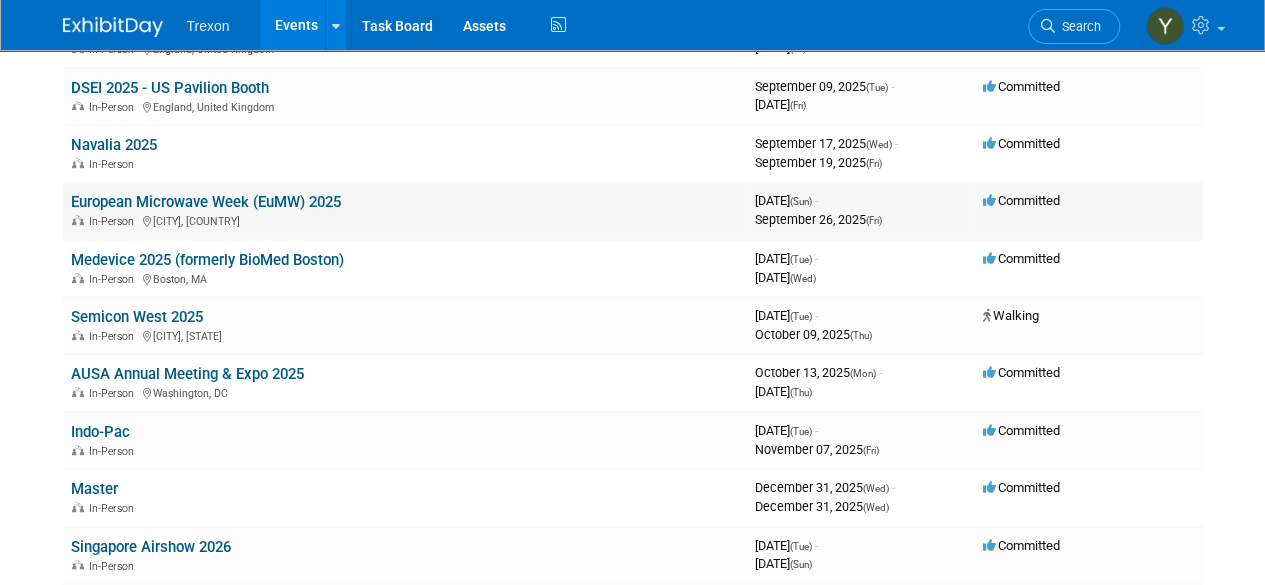 click on "European Microwave Week (EuMW) 2025" at bounding box center (206, 202) 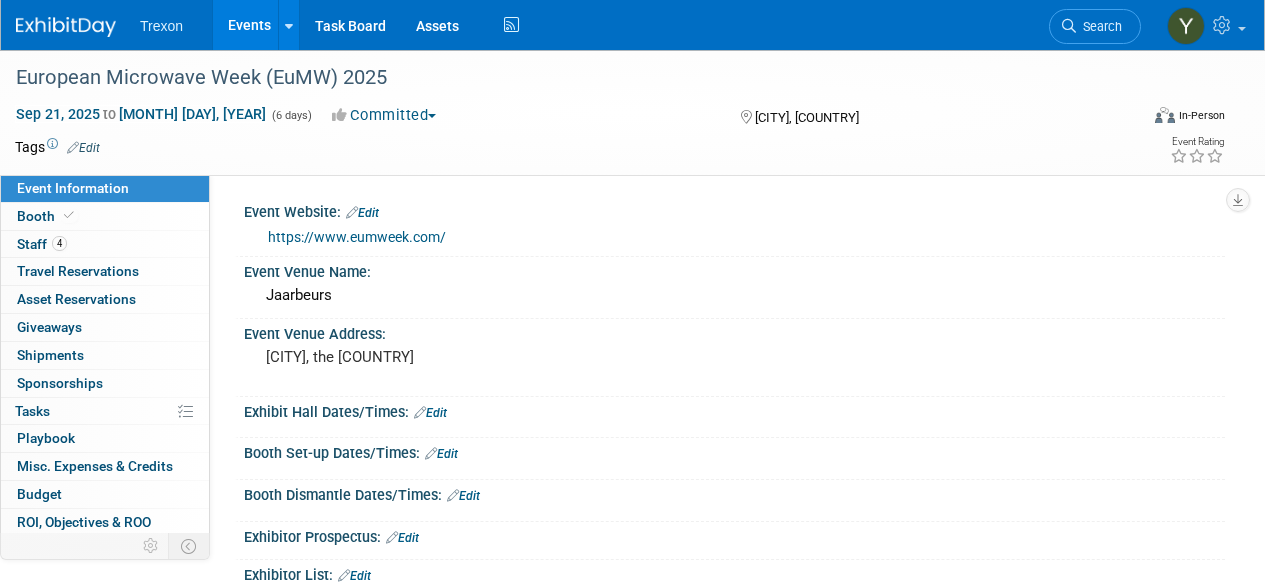 scroll, scrollTop: 0, scrollLeft: 0, axis: both 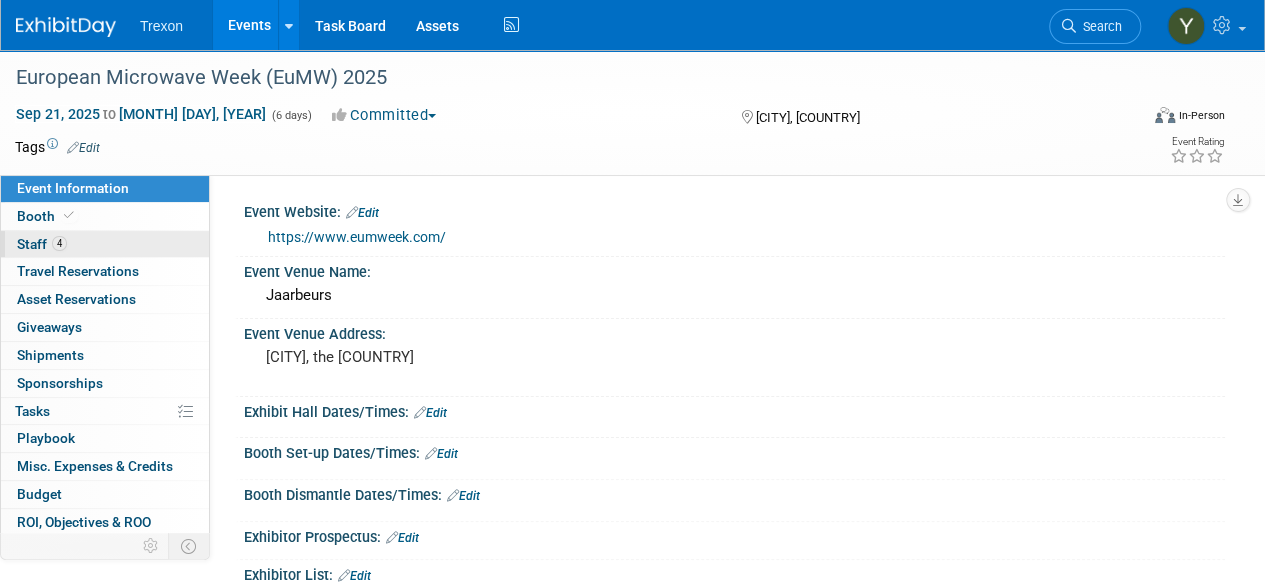 click on "Staff 4" at bounding box center (42, 244) 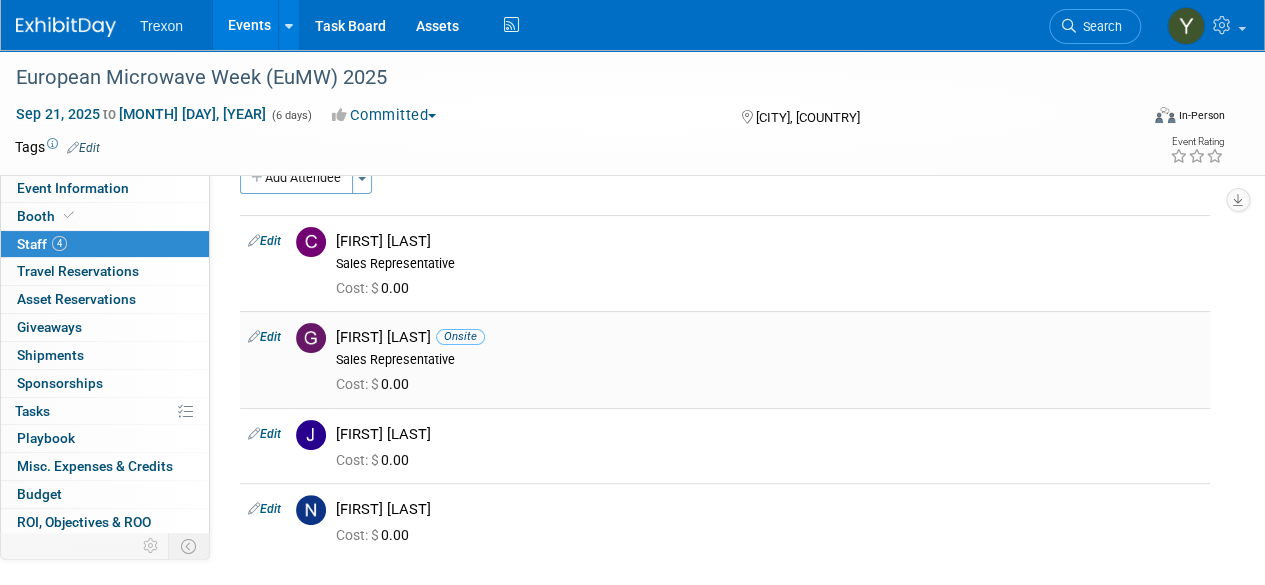 scroll, scrollTop: 0, scrollLeft: 0, axis: both 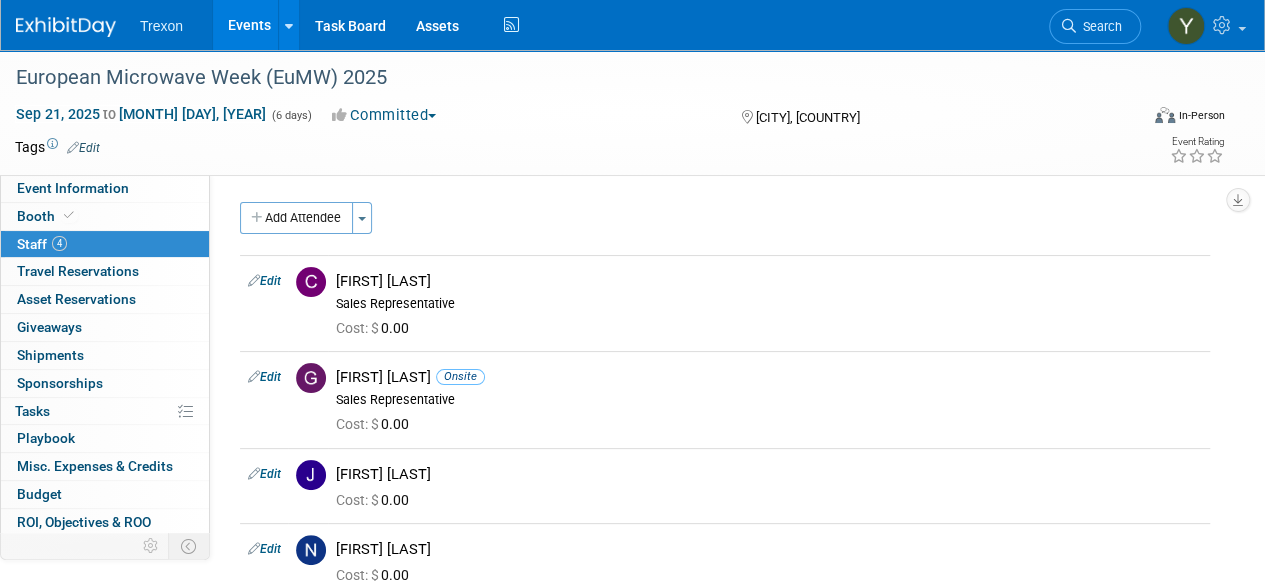 click on "Events" at bounding box center (249, 25) 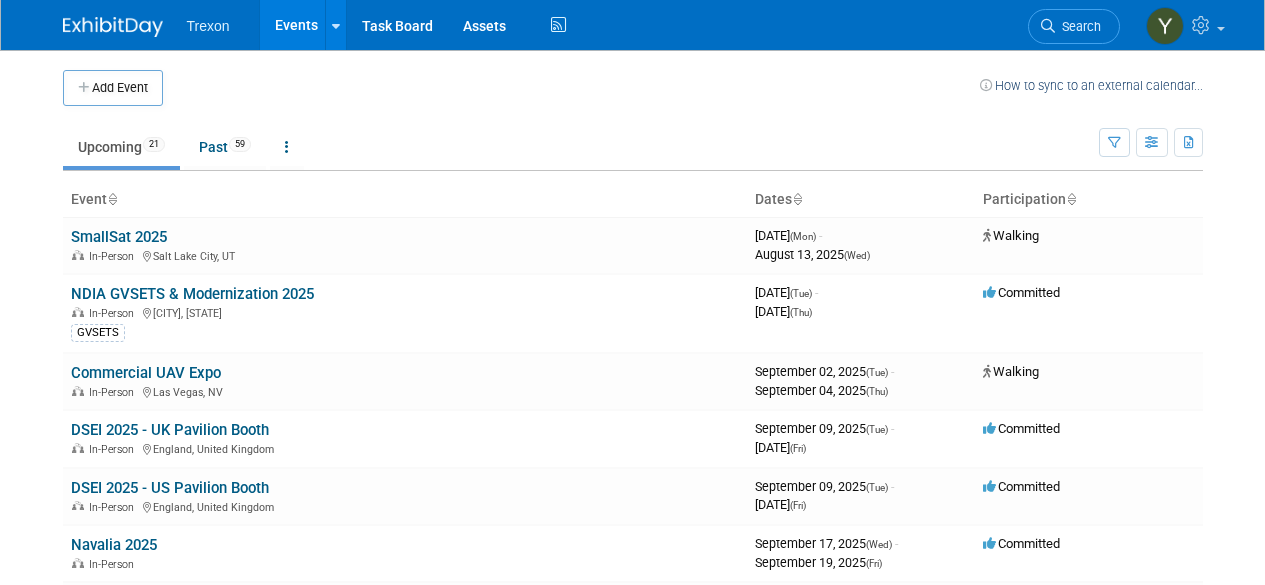 scroll, scrollTop: 0, scrollLeft: 0, axis: both 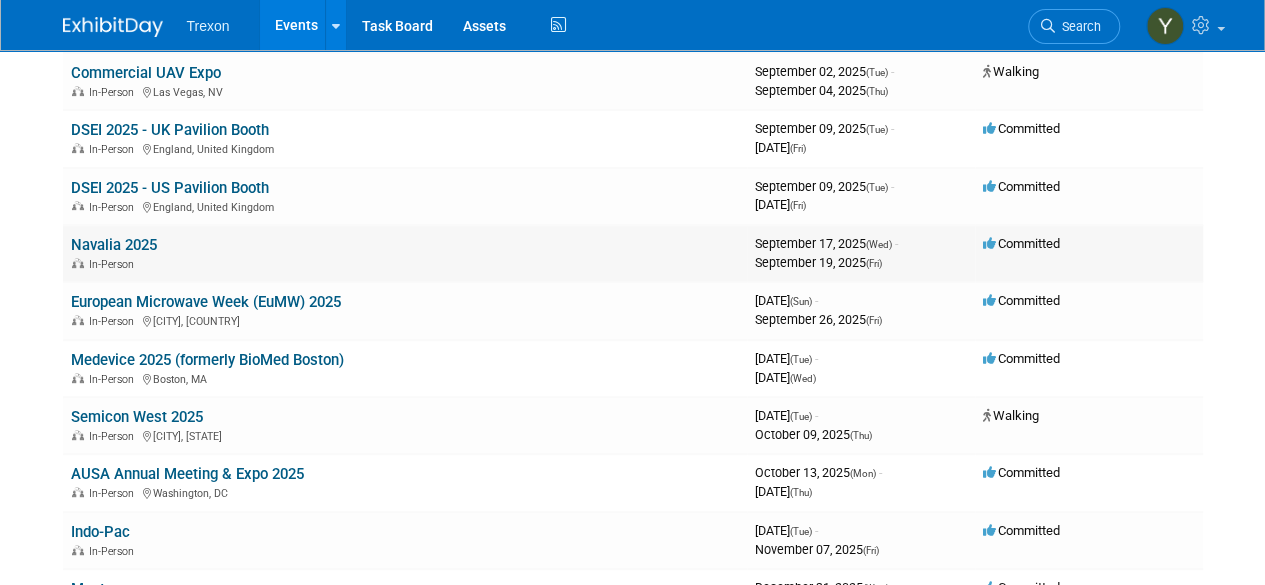 click on "Navalia 2025" at bounding box center [114, 245] 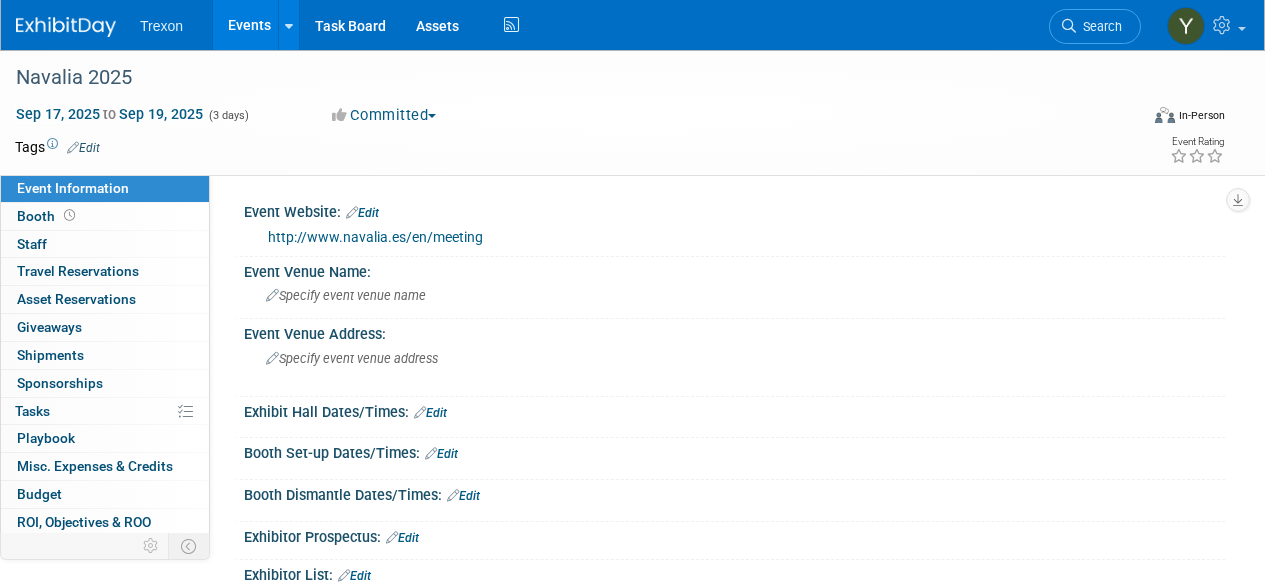 scroll, scrollTop: 0, scrollLeft: 0, axis: both 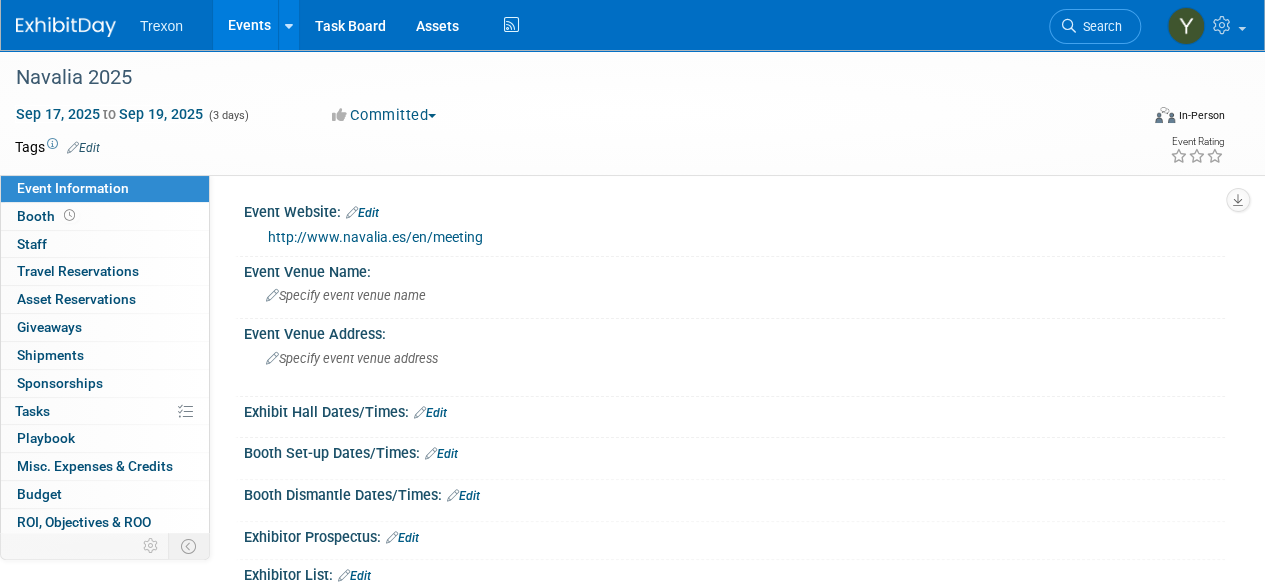 click on "Events" at bounding box center [249, 25] 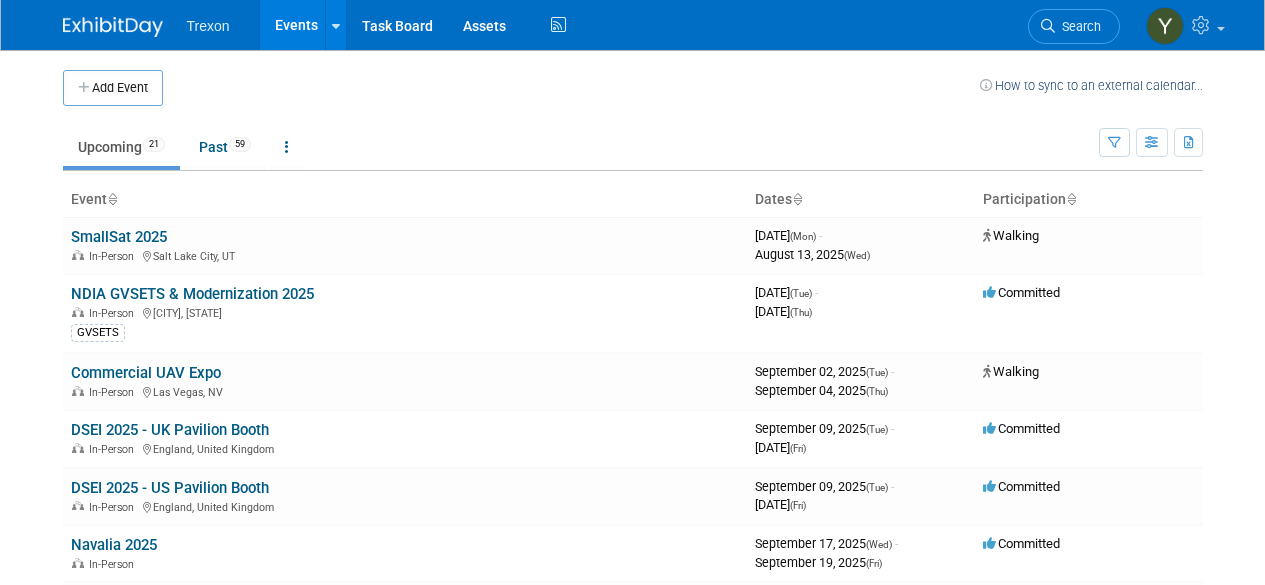 scroll, scrollTop: 0, scrollLeft: 0, axis: both 